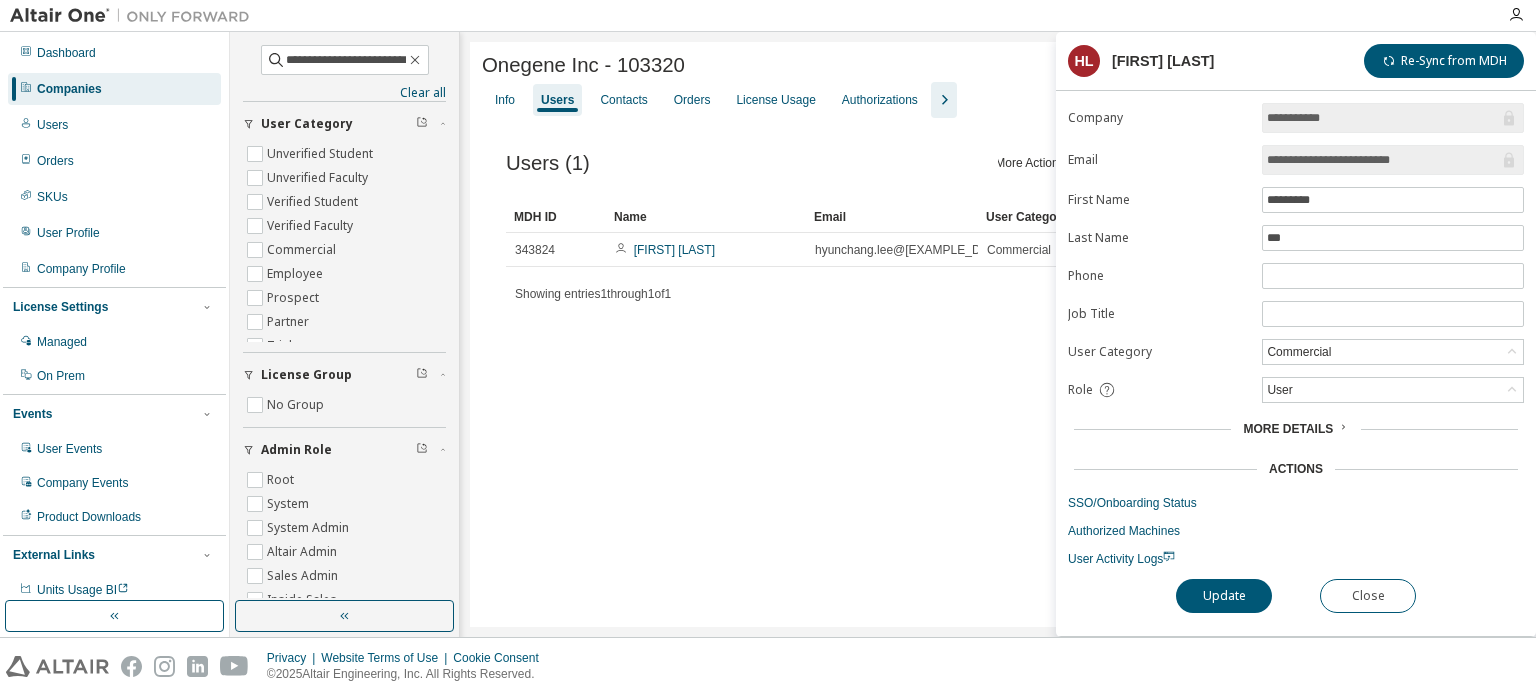 scroll, scrollTop: 0, scrollLeft: 0, axis: both 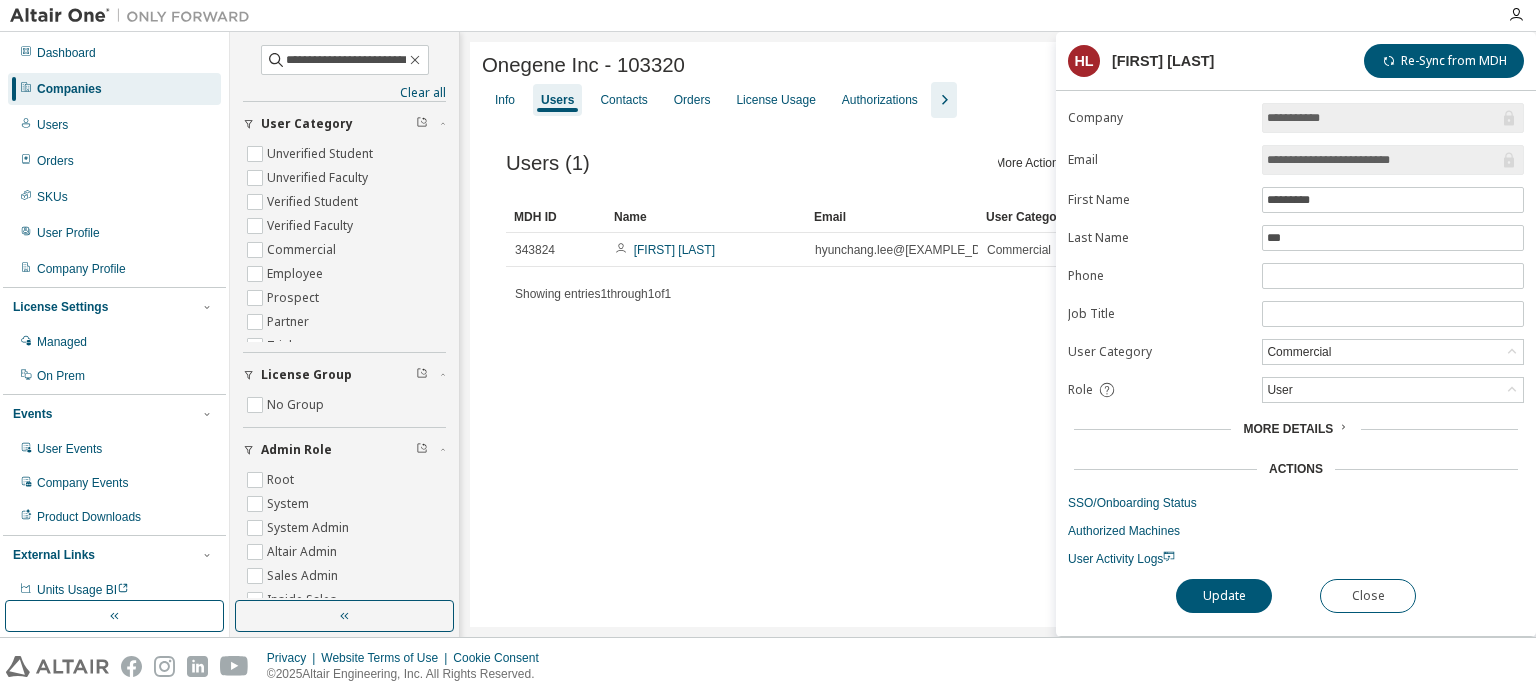 click on "Onegene Inc - 103320" at bounding box center [583, 65] 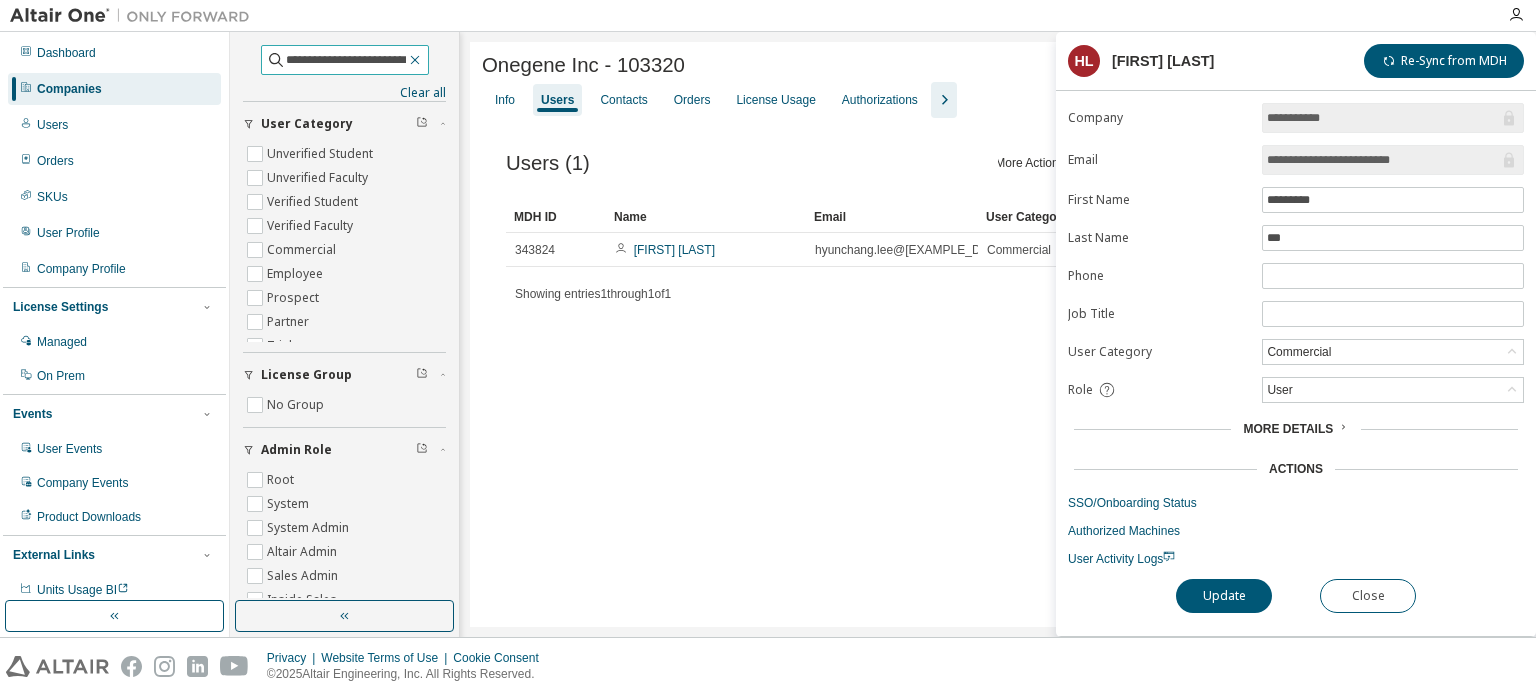 click 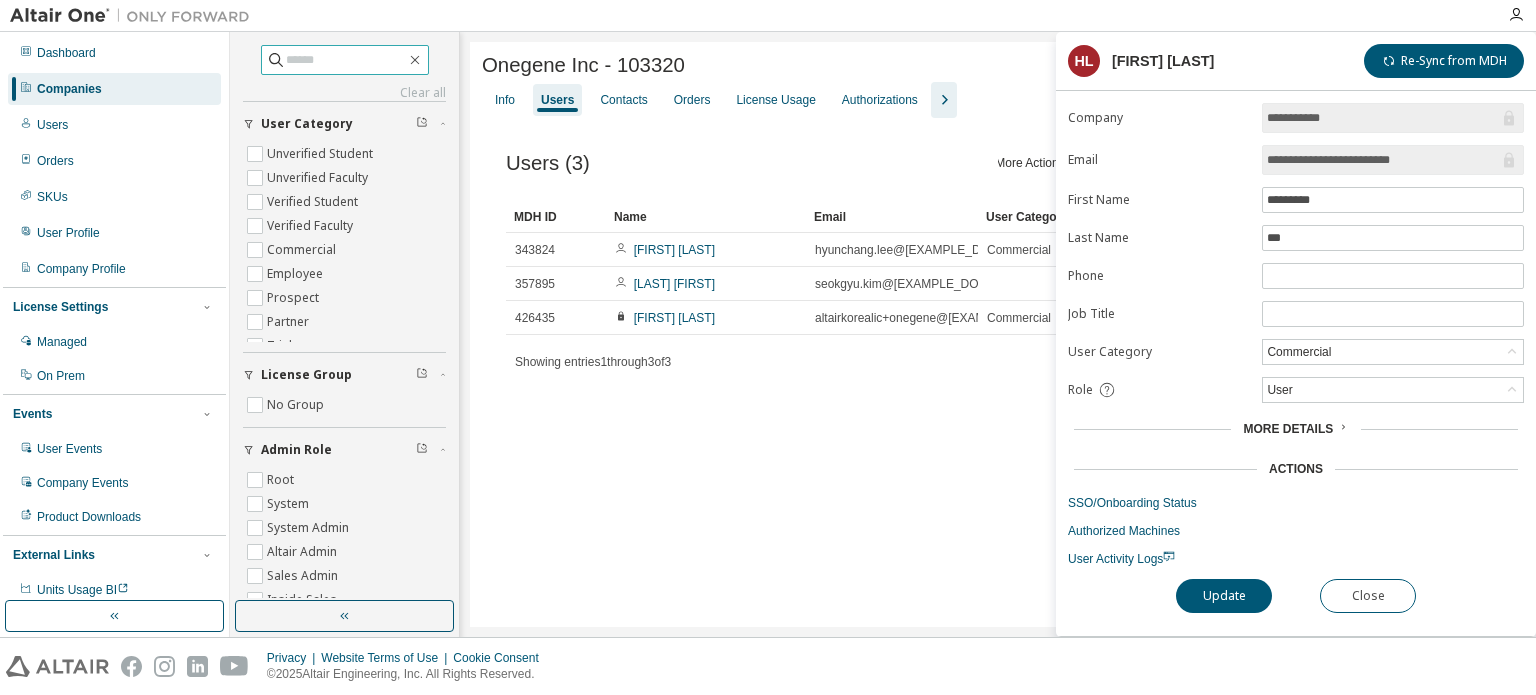 drag, startPoint x: 894, startPoint y: 171, endPoint x: 881, endPoint y: 165, distance: 14.3178215 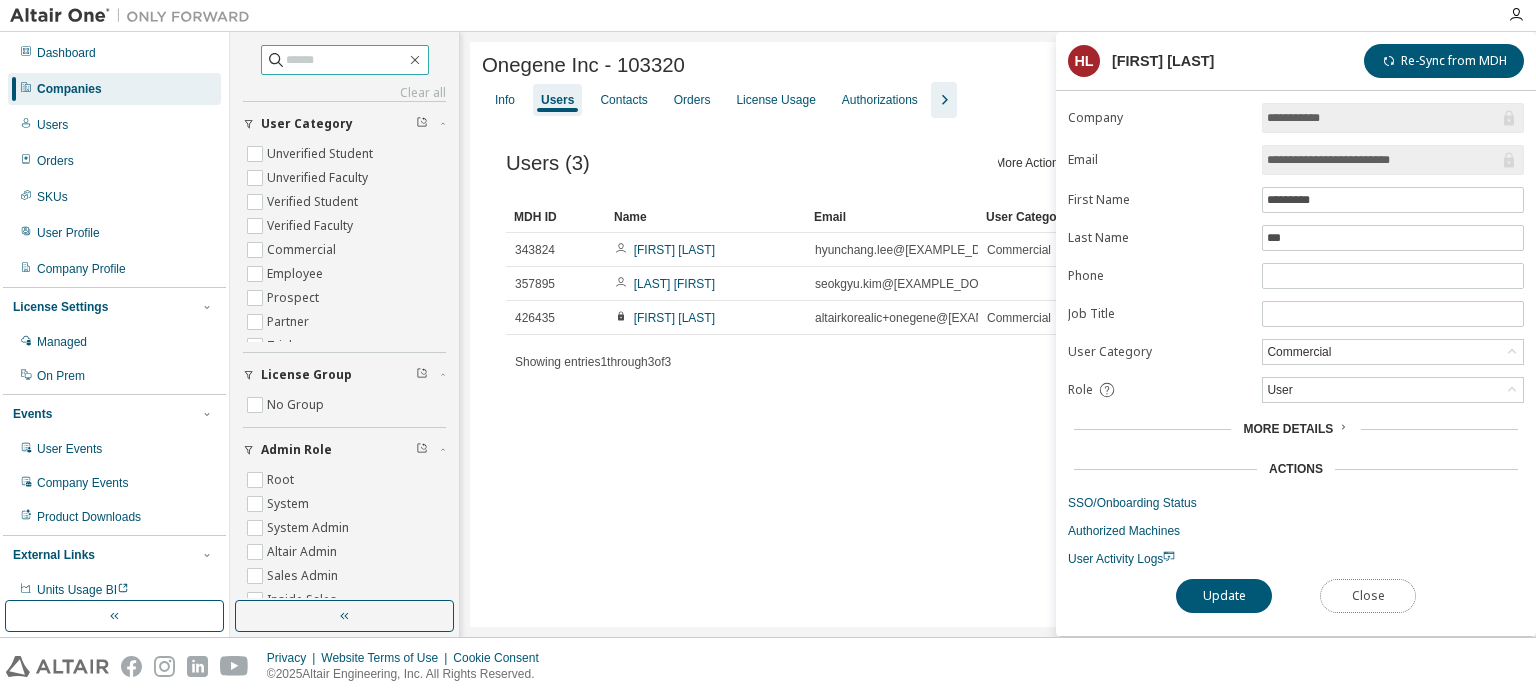 click on "Close" at bounding box center (1368, 596) 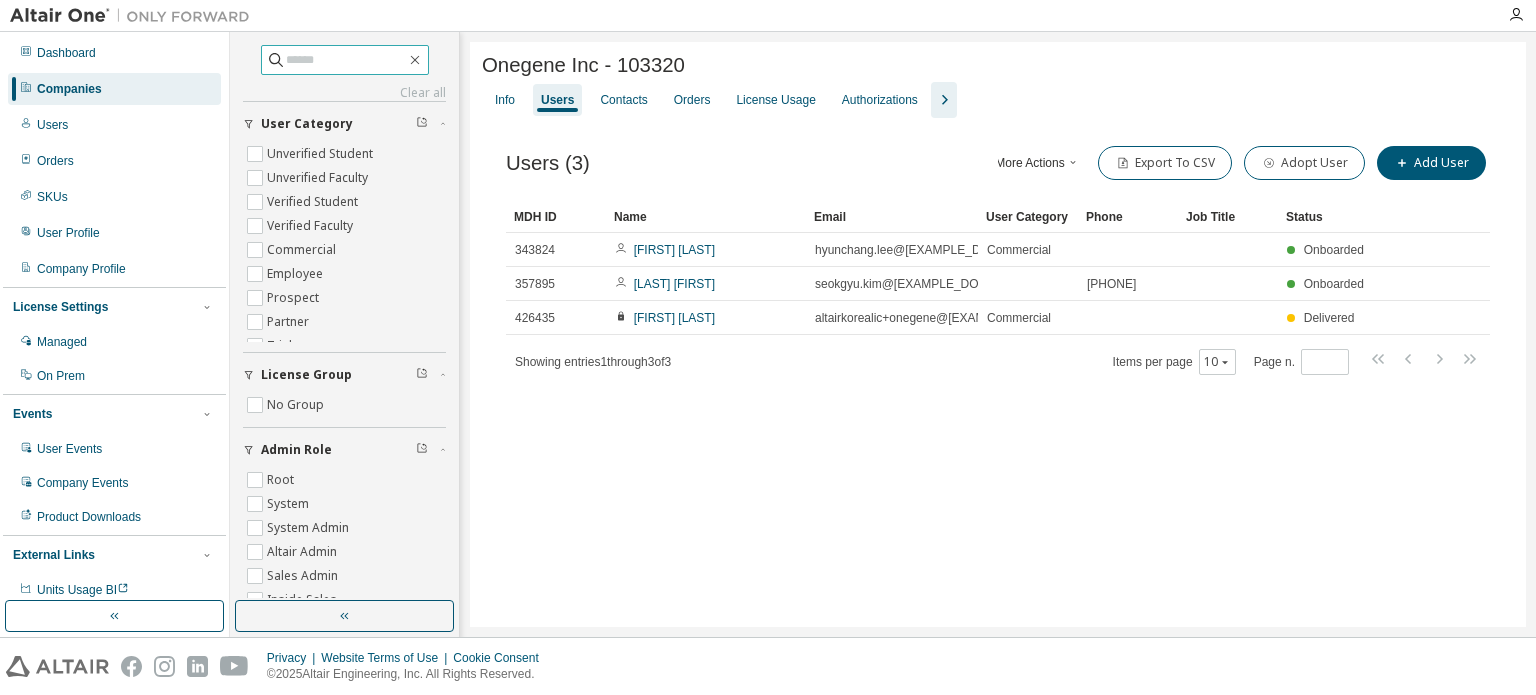 click on "Companies" at bounding box center (114, 89) 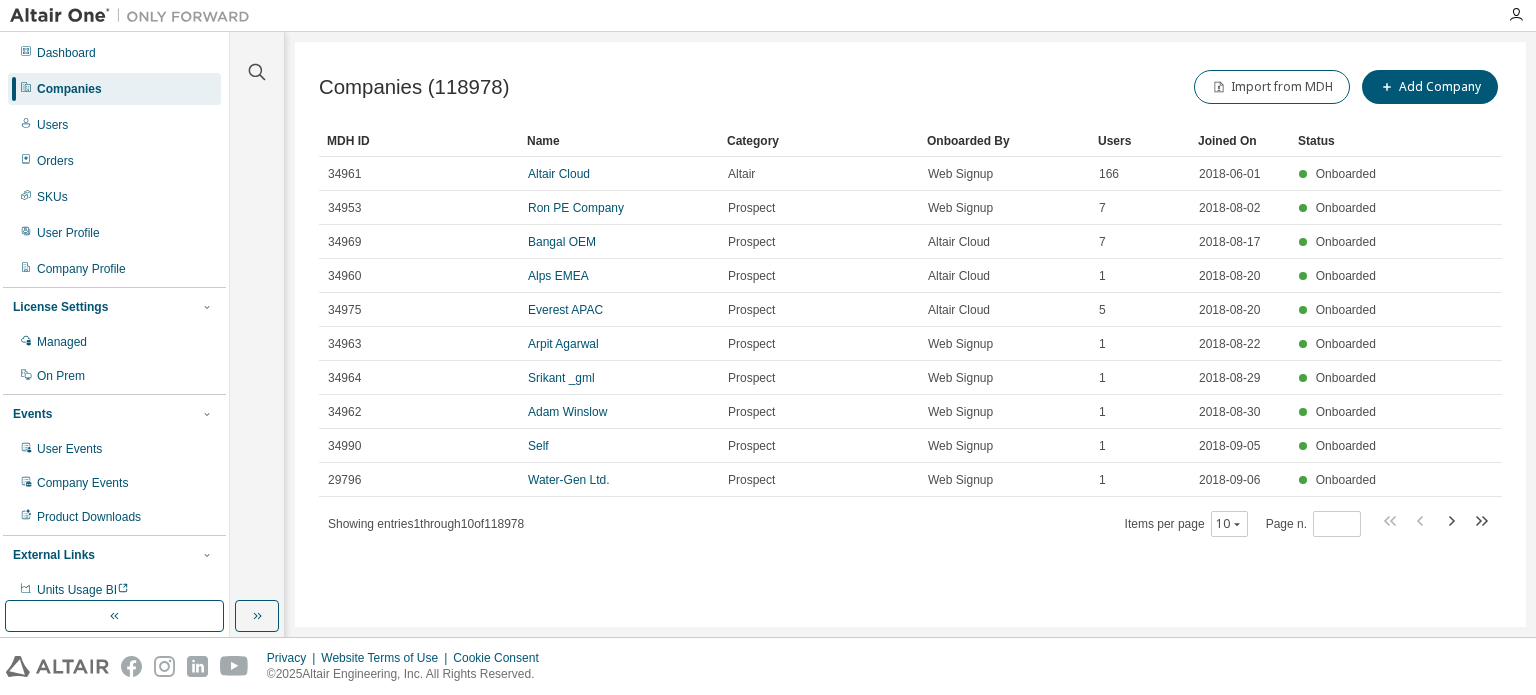 click at bounding box center [257, 60] 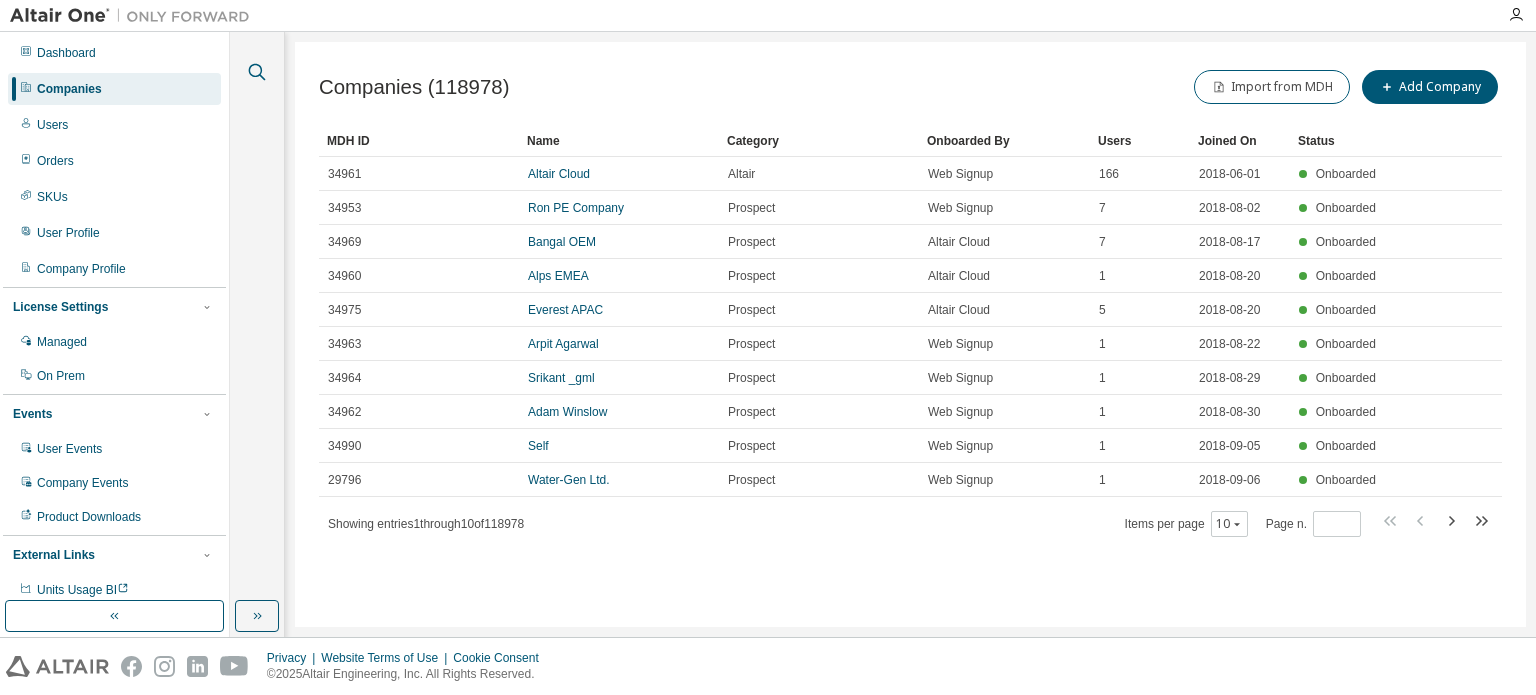 click 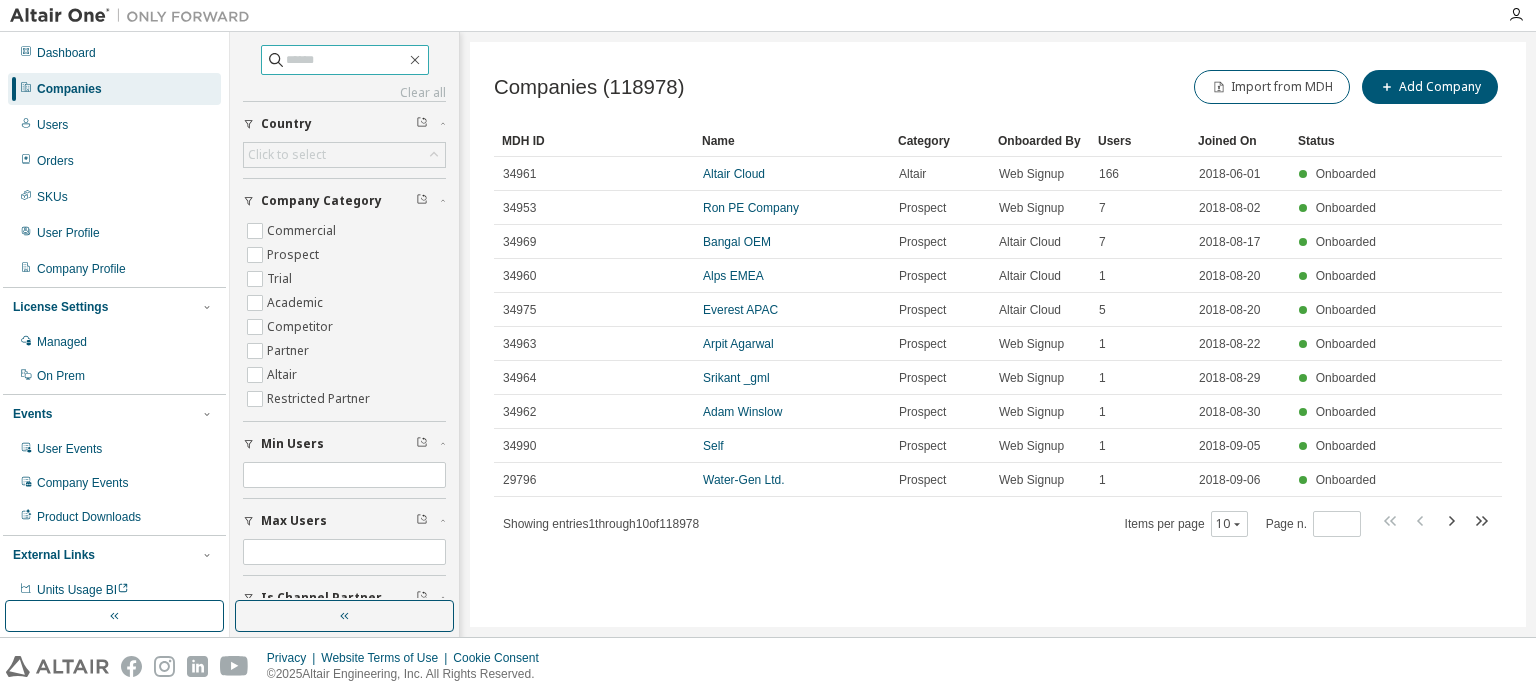 click at bounding box center [346, 60] 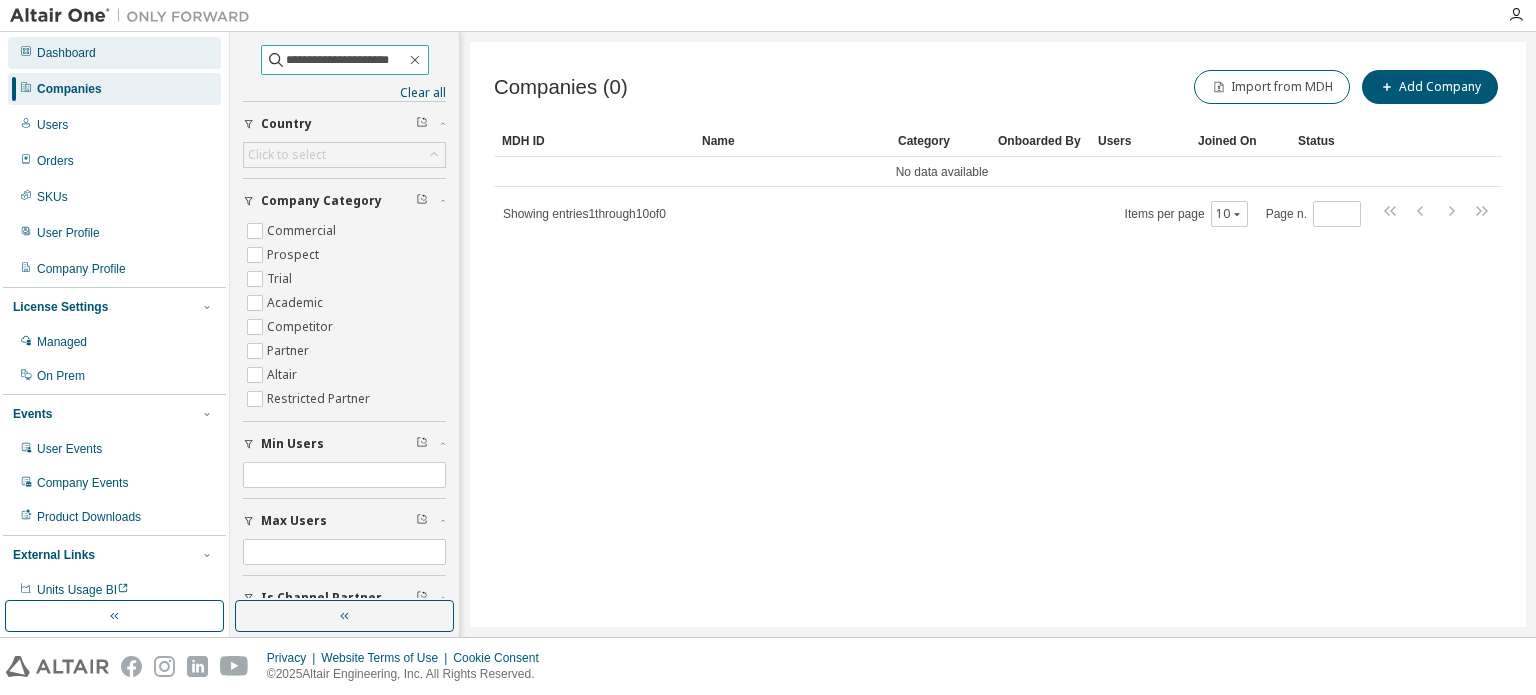 drag, startPoint x: 324, startPoint y: 57, endPoint x: 167, endPoint y: 61, distance: 157.05095 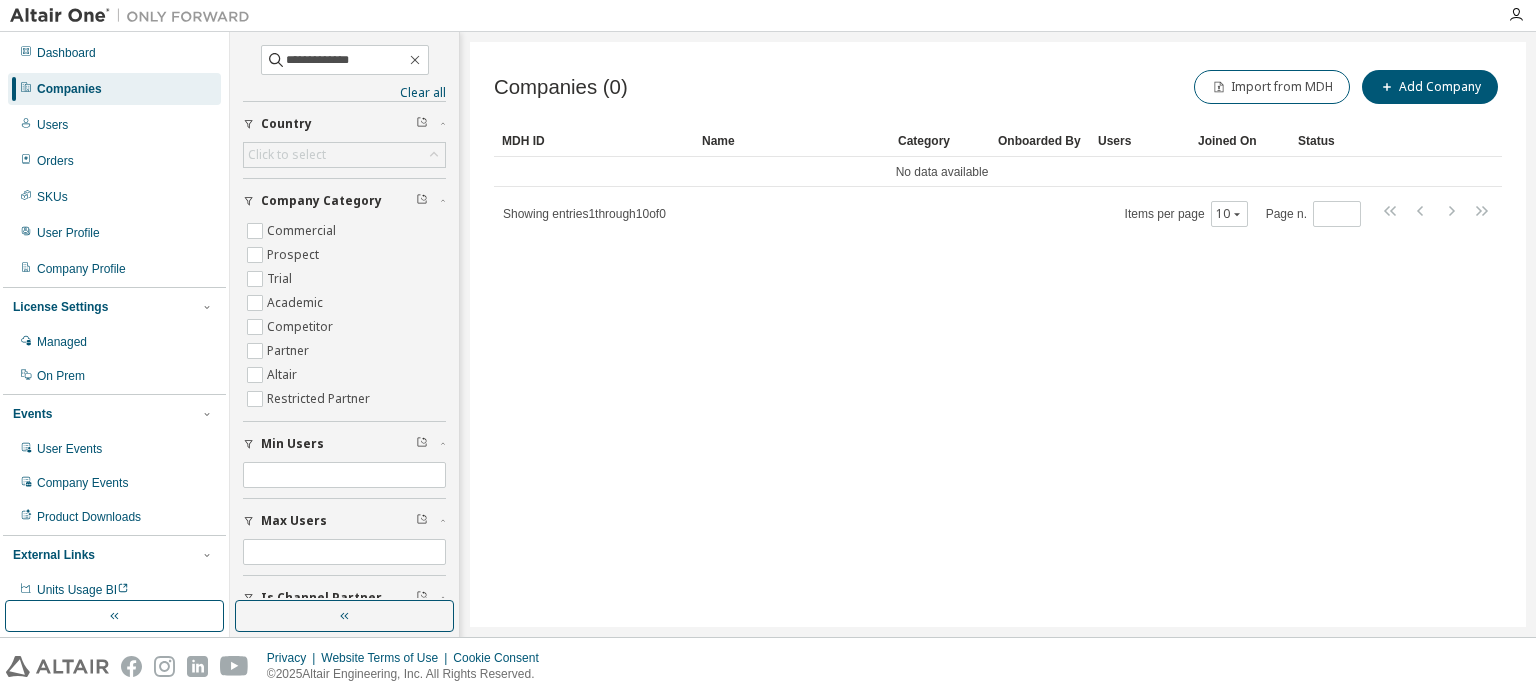 click on "Companies (0) Import from MDH Add Company Clear Load Save Save As Field Operator Value Select filter Select operand Add criteria Search MDH ID Name Category Onboarded By Users Joined On Status No data available Showing entries  1  through  10  of  0 Items per page 10 Page n. *" at bounding box center [998, 334] 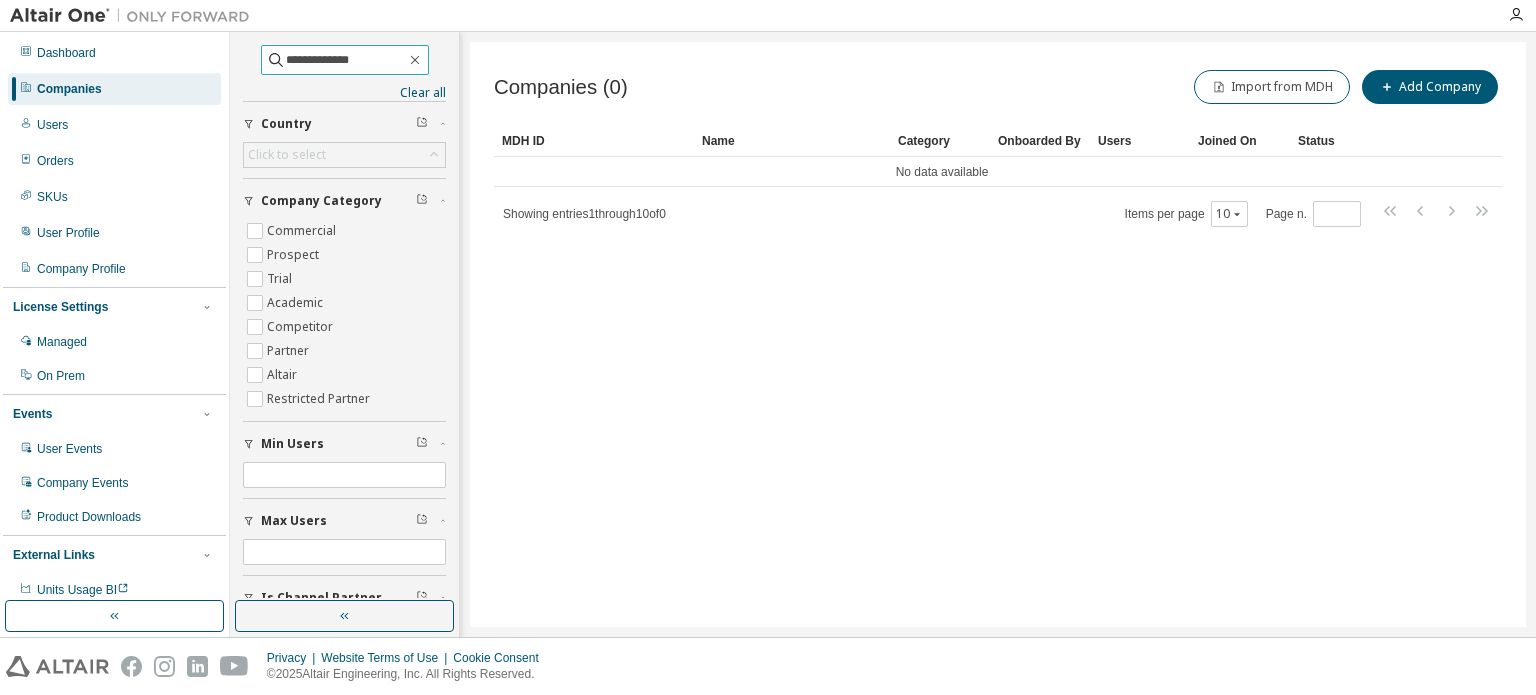 click on "**********" at bounding box center [346, 60] 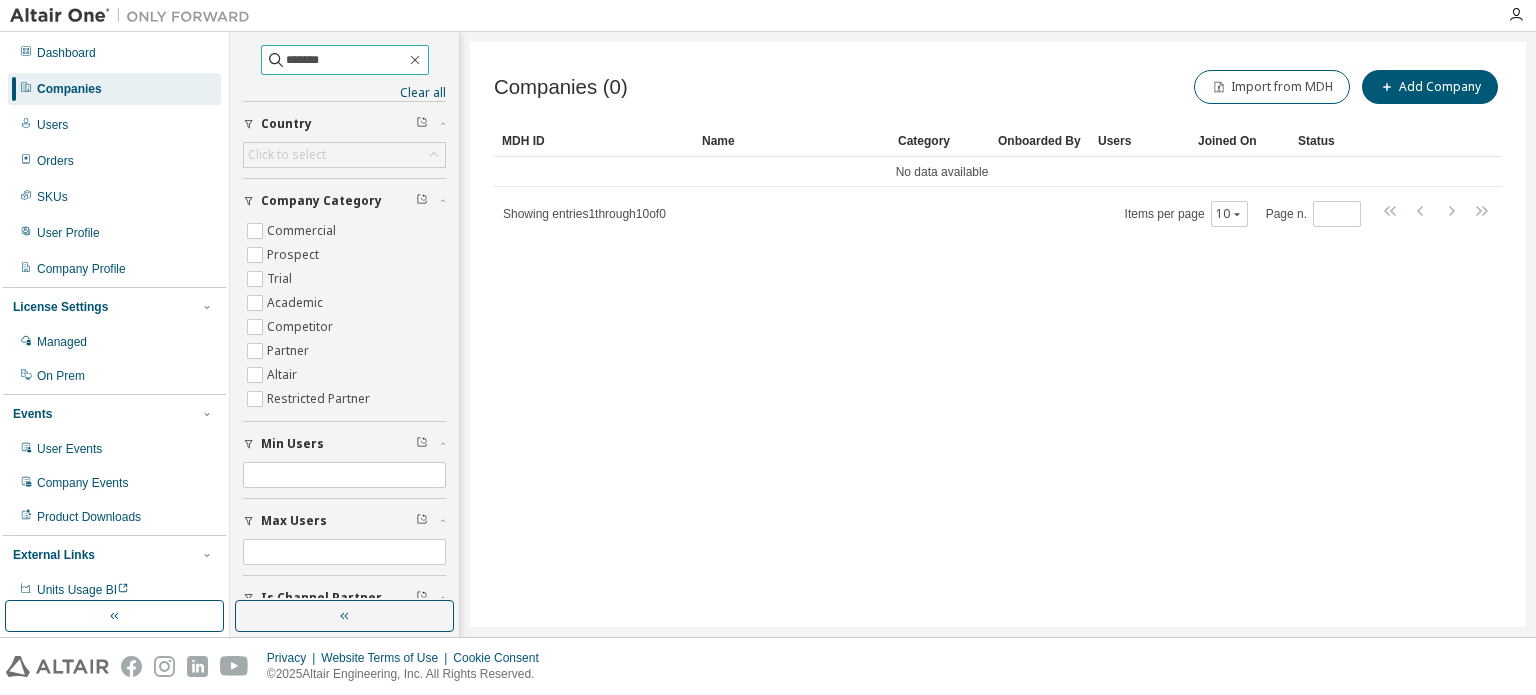 type on "*******" 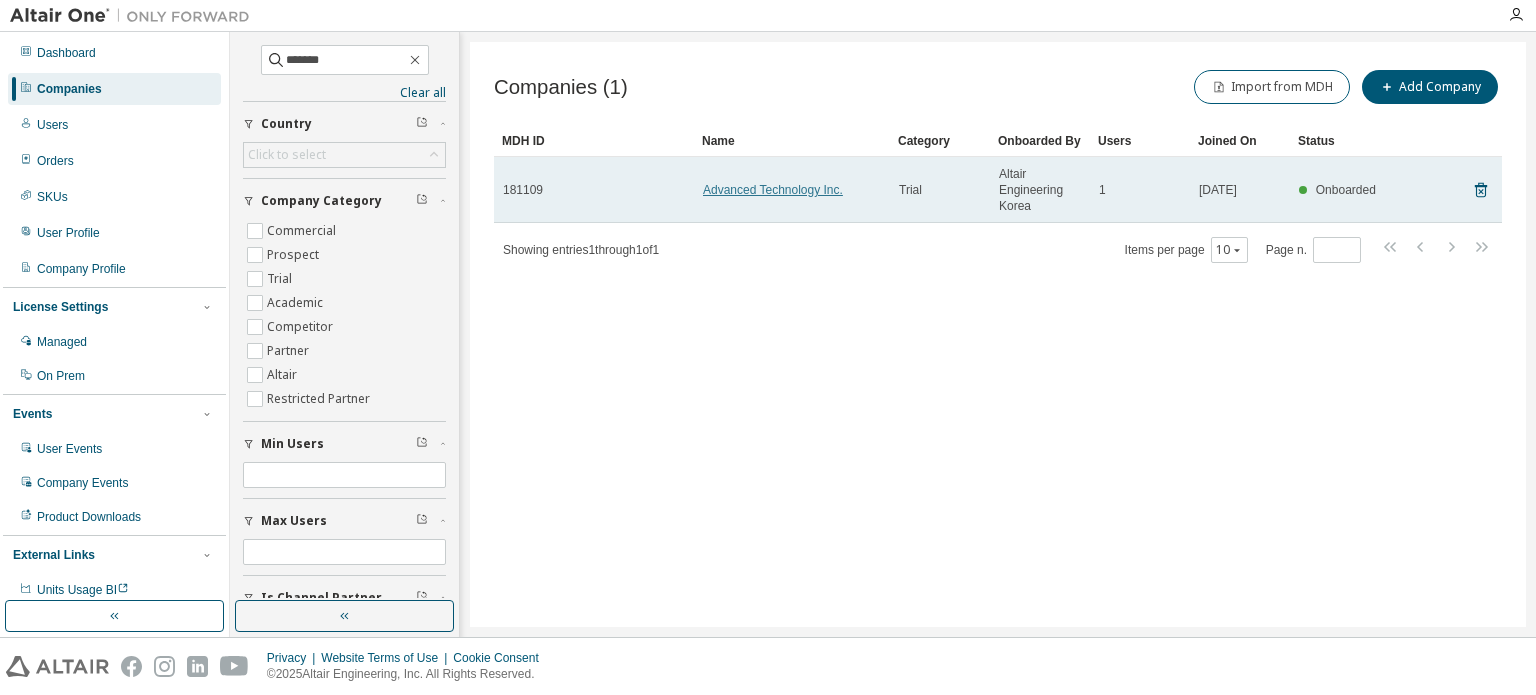 click on "Advanced Technology Inc." at bounding box center [773, 190] 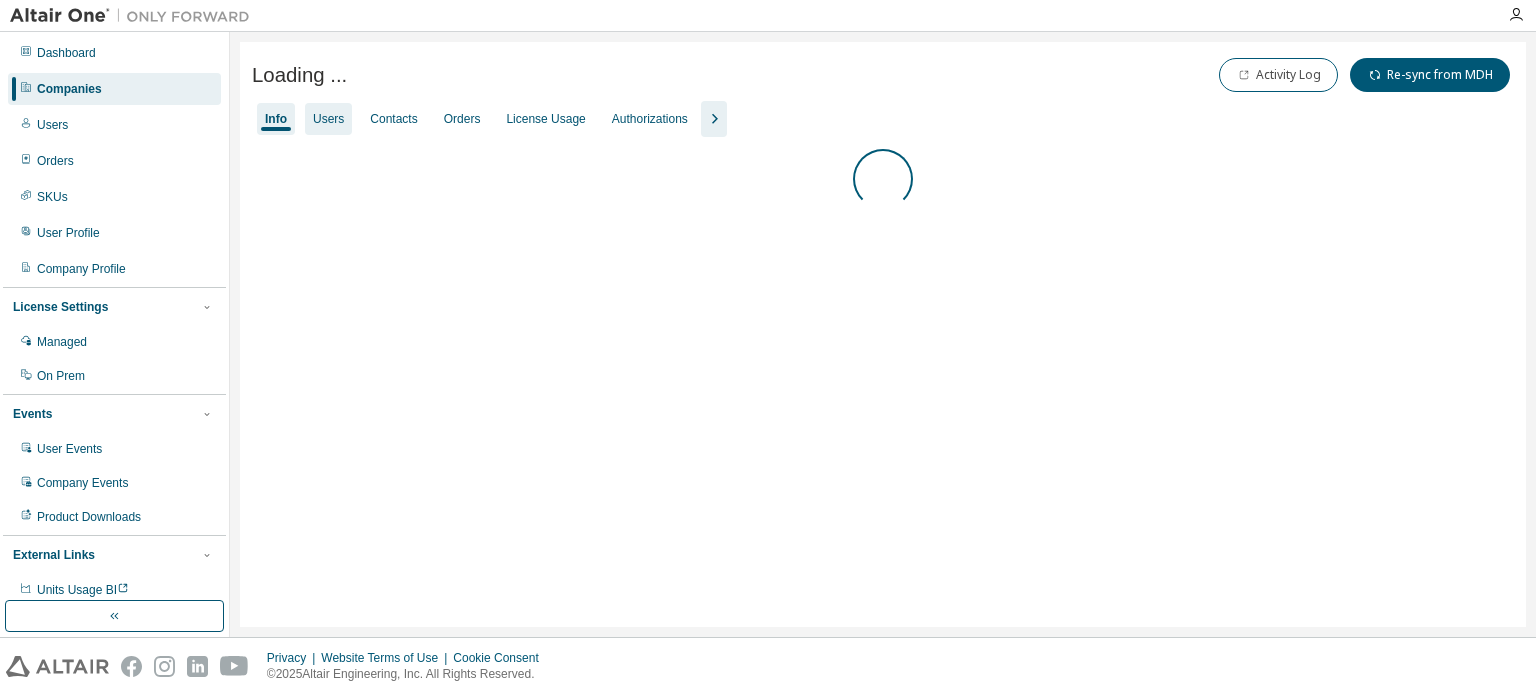 click on "Users" at bounding box center [328, 119] 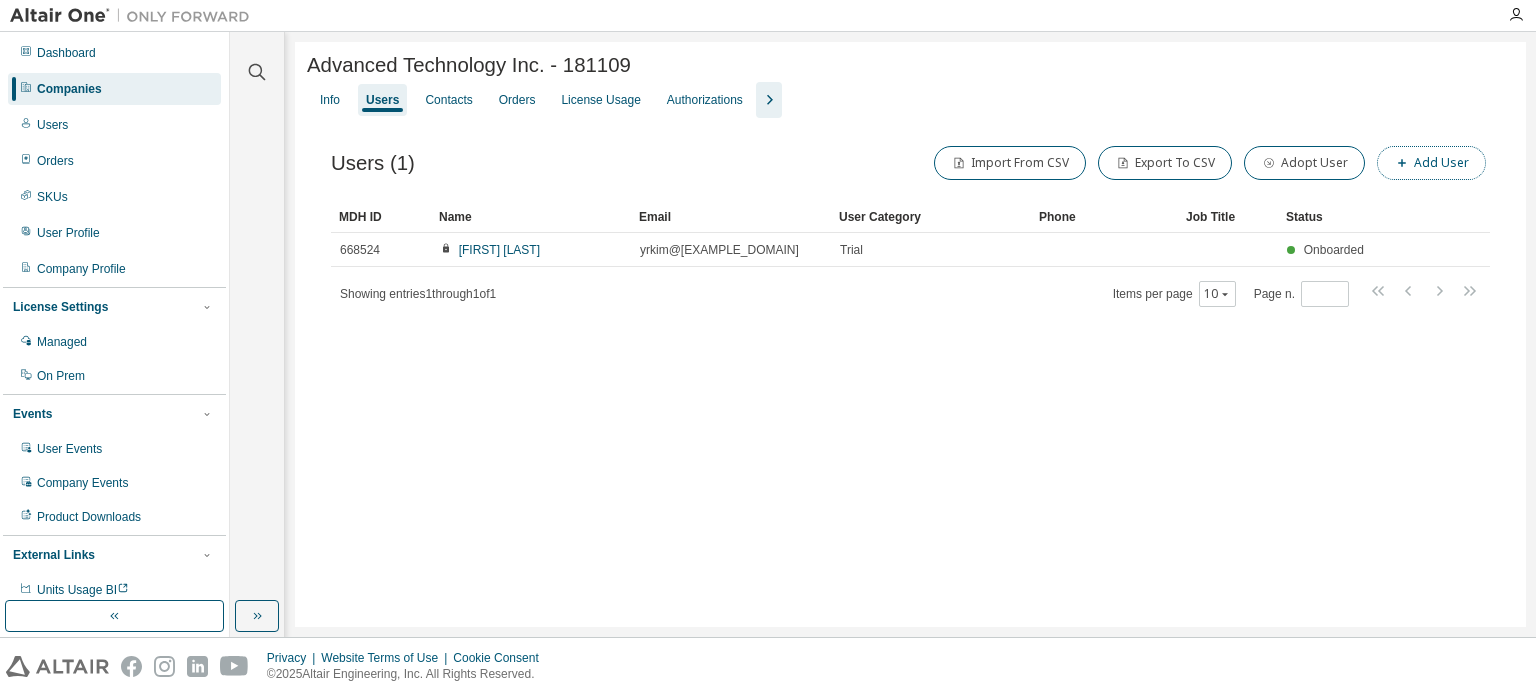 click on "Add User" at bounding box center [1431, 163] 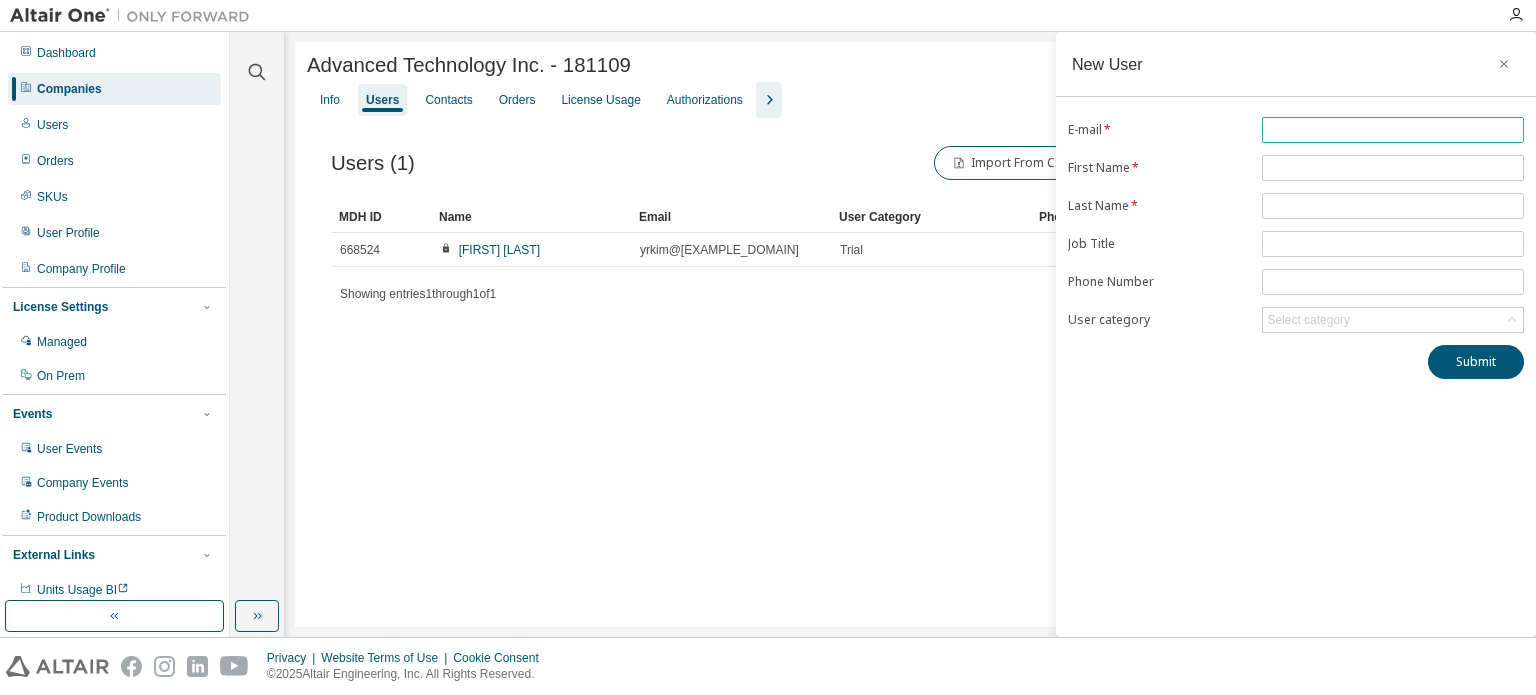 click at bounding box center (1393, 130) 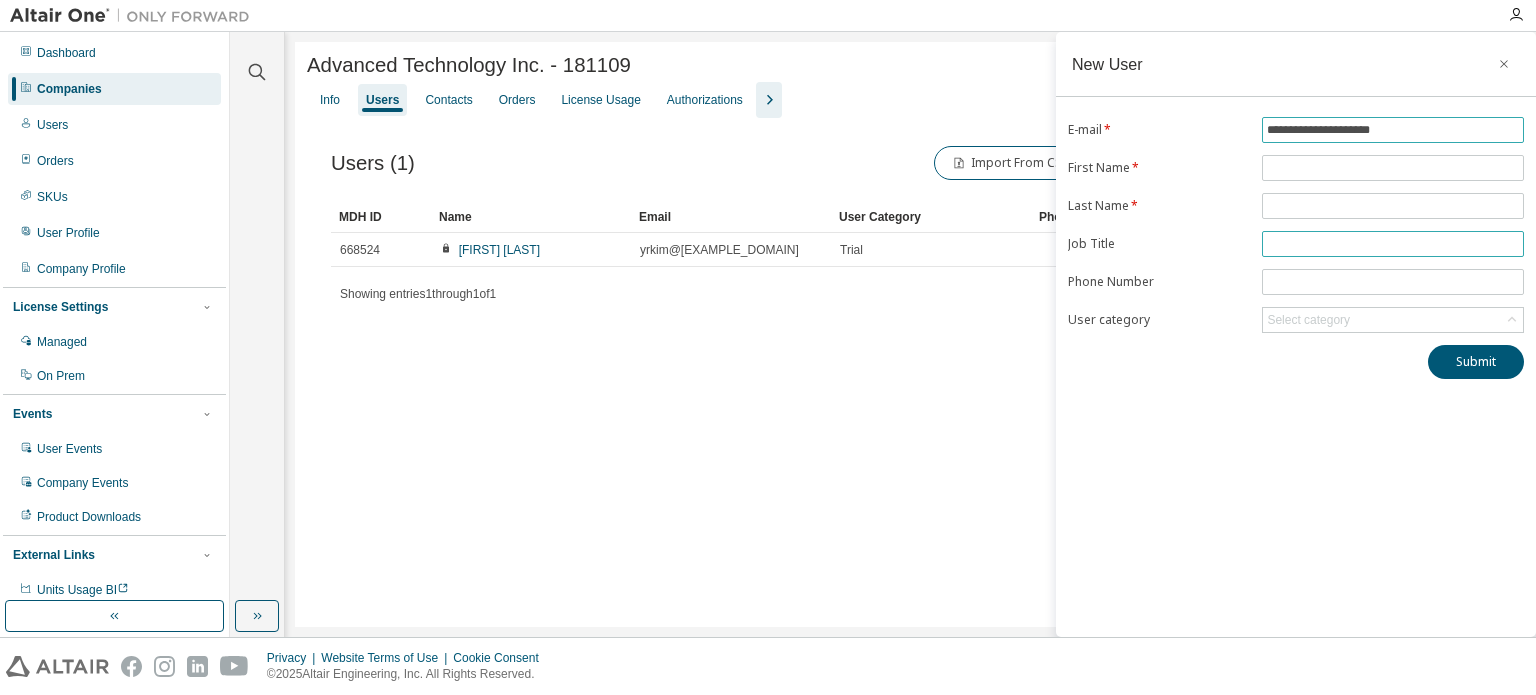 type on "**********" 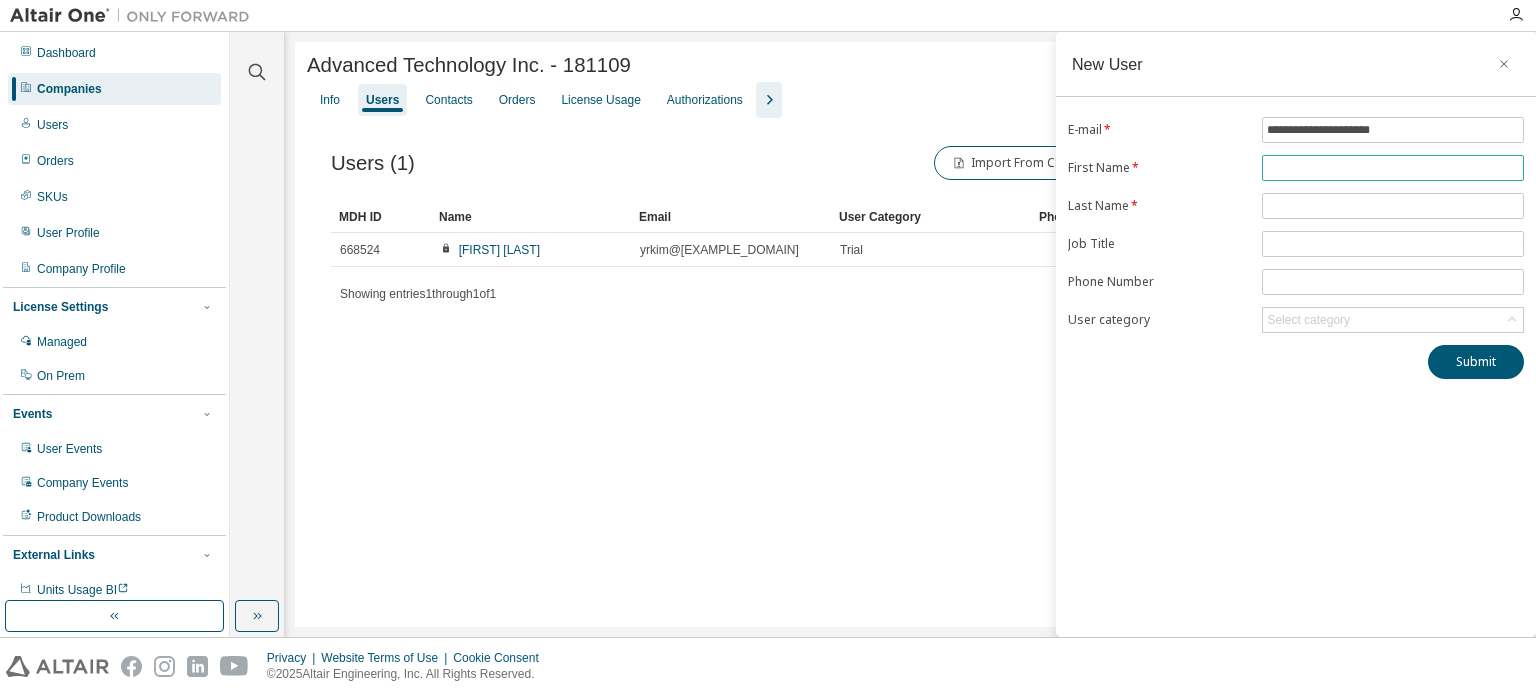 click at bounding box center (1393, 168) 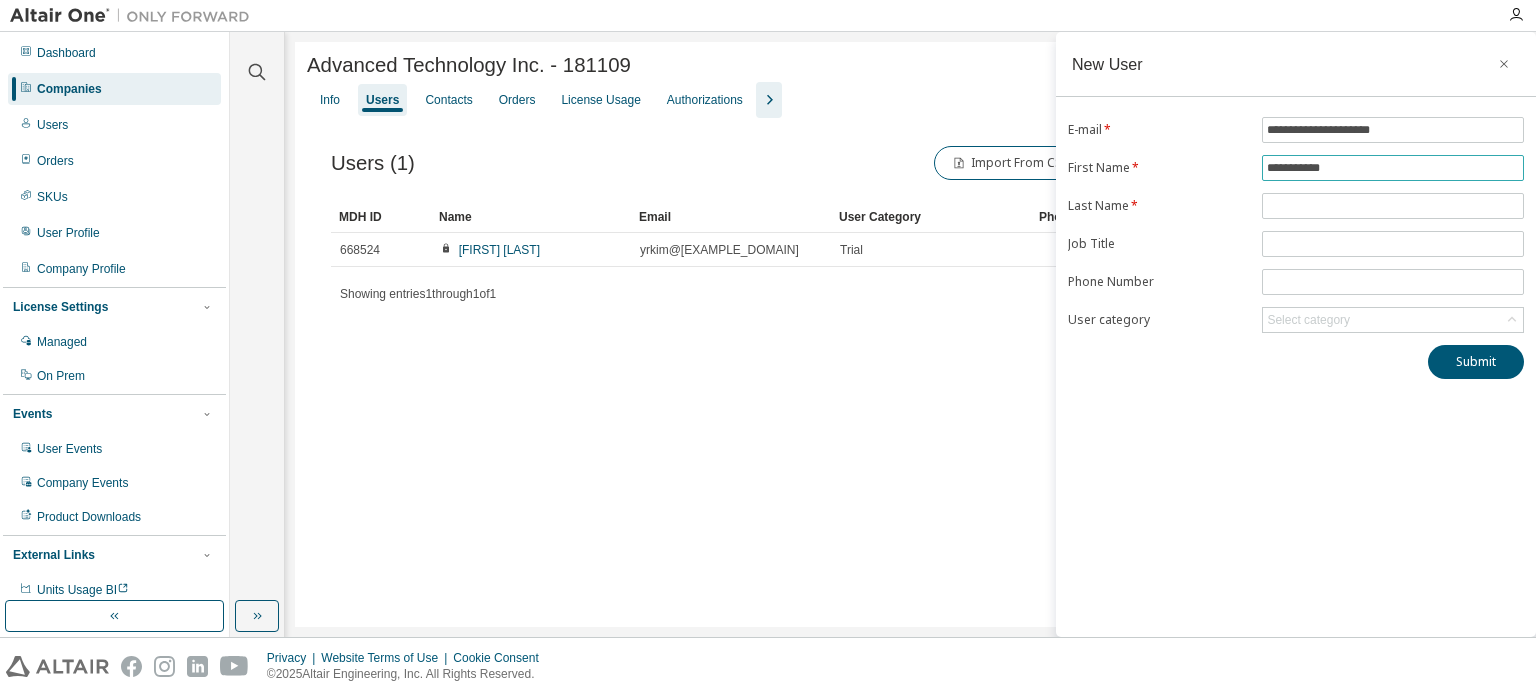 drag, startPoint x: 1318, startPoint y: 165, endPoint x: 1372, endPoint y: 165, distance: 54 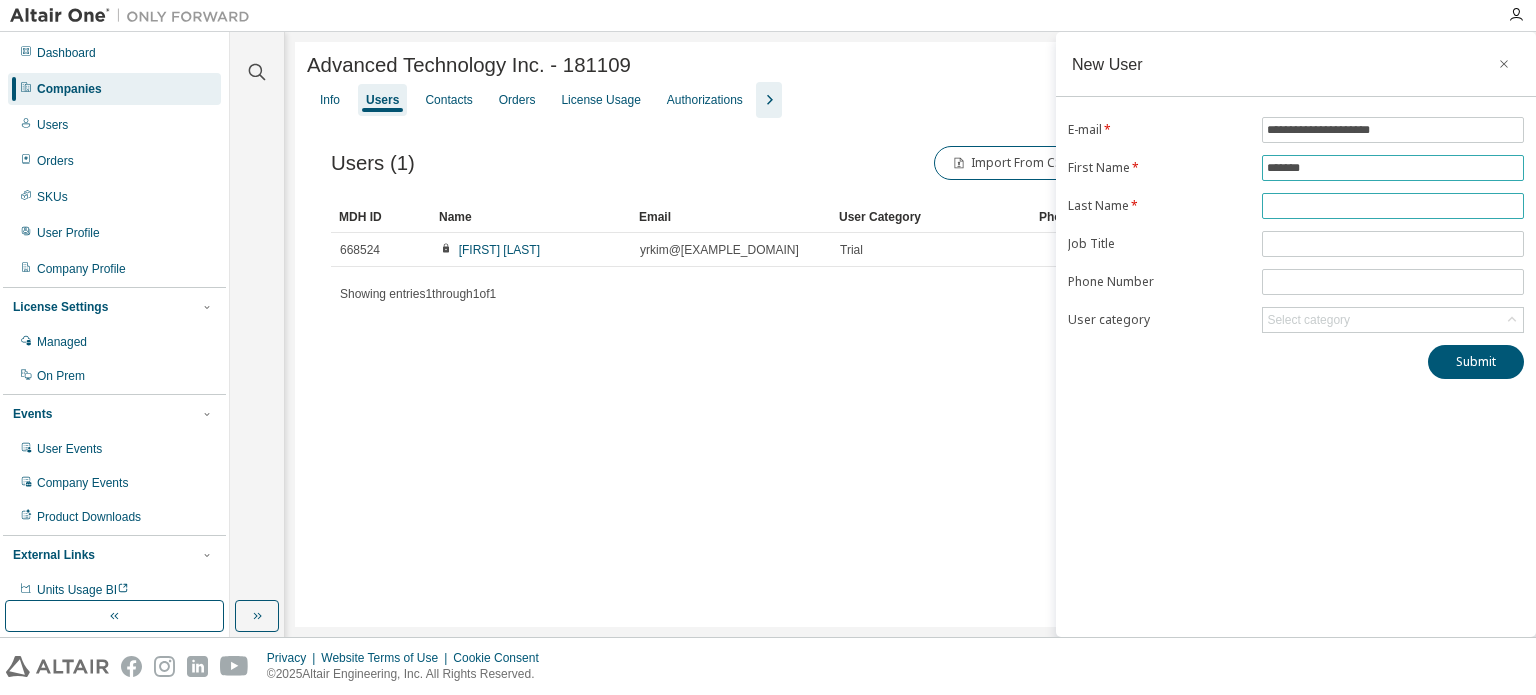 type on "*******" 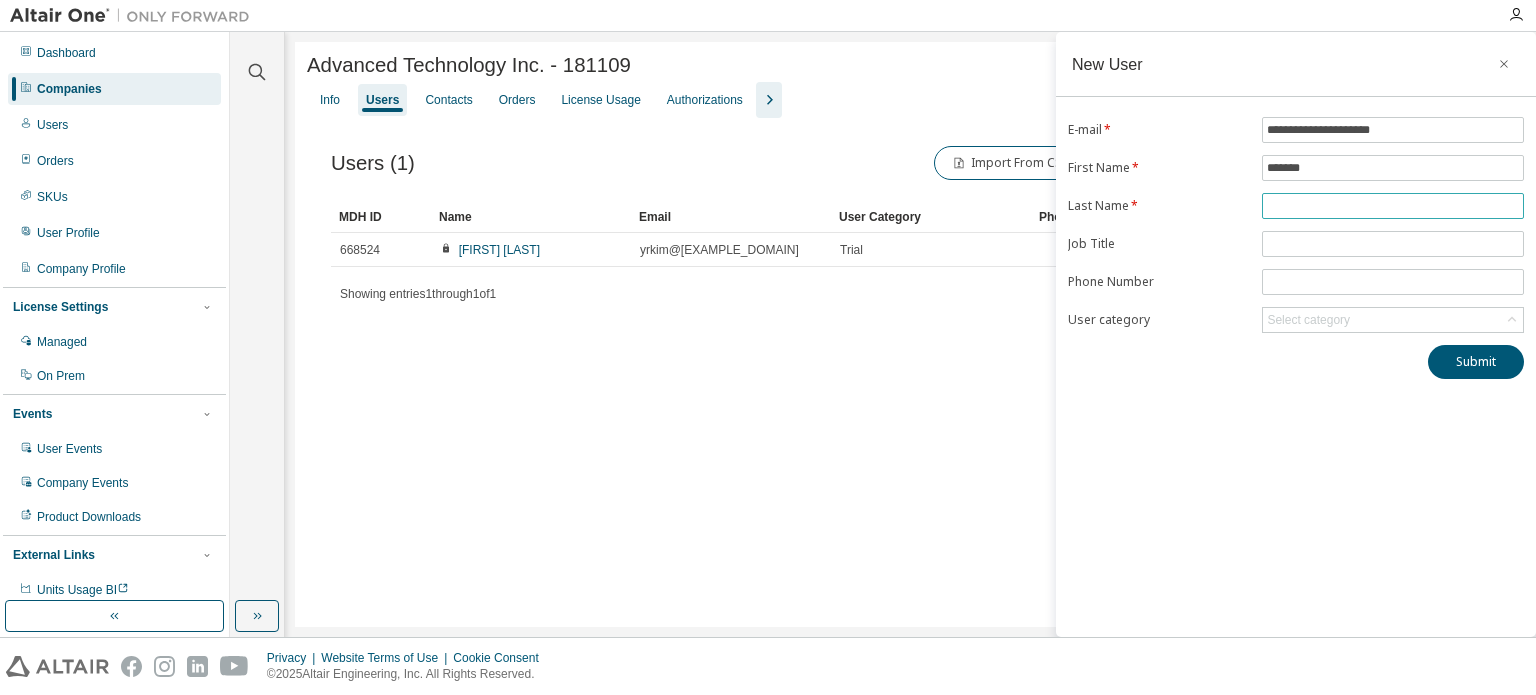 click at bounding box center [1393, 206] 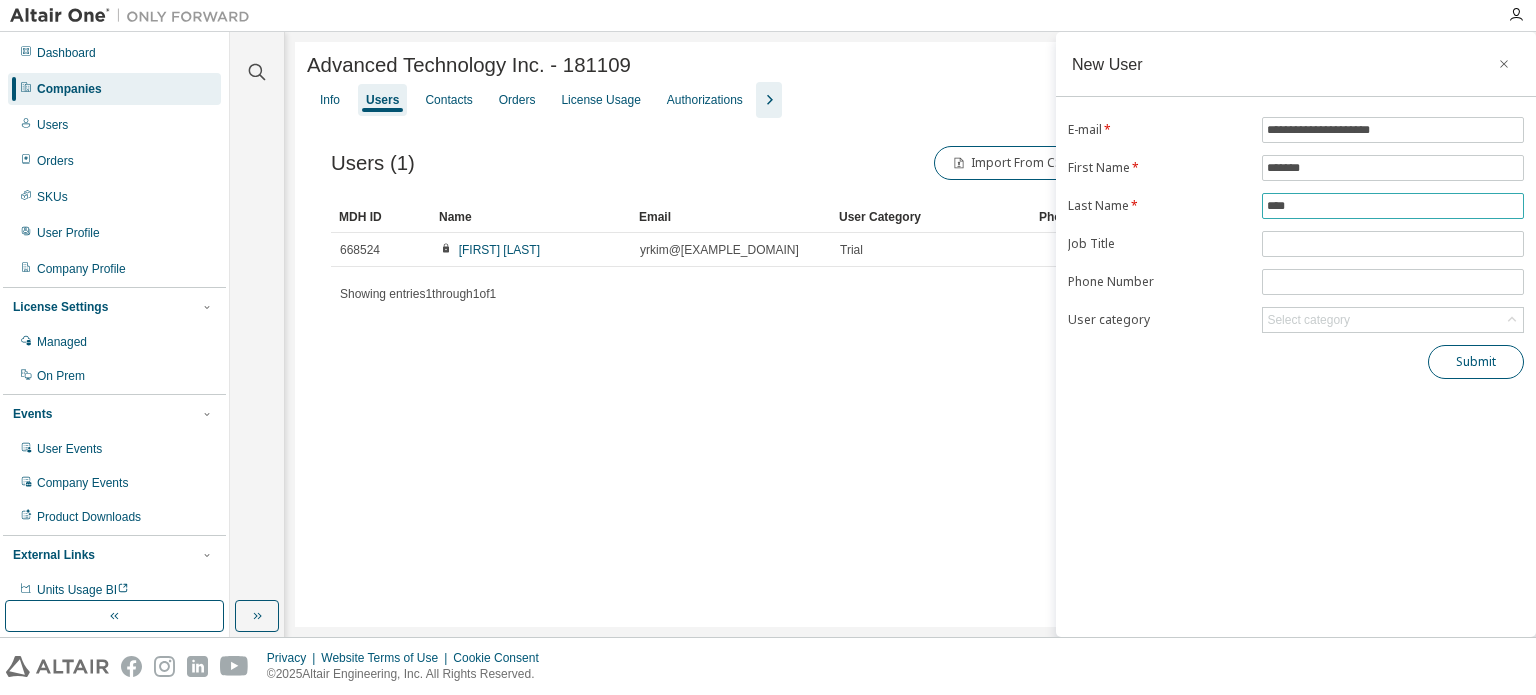 type on "***" 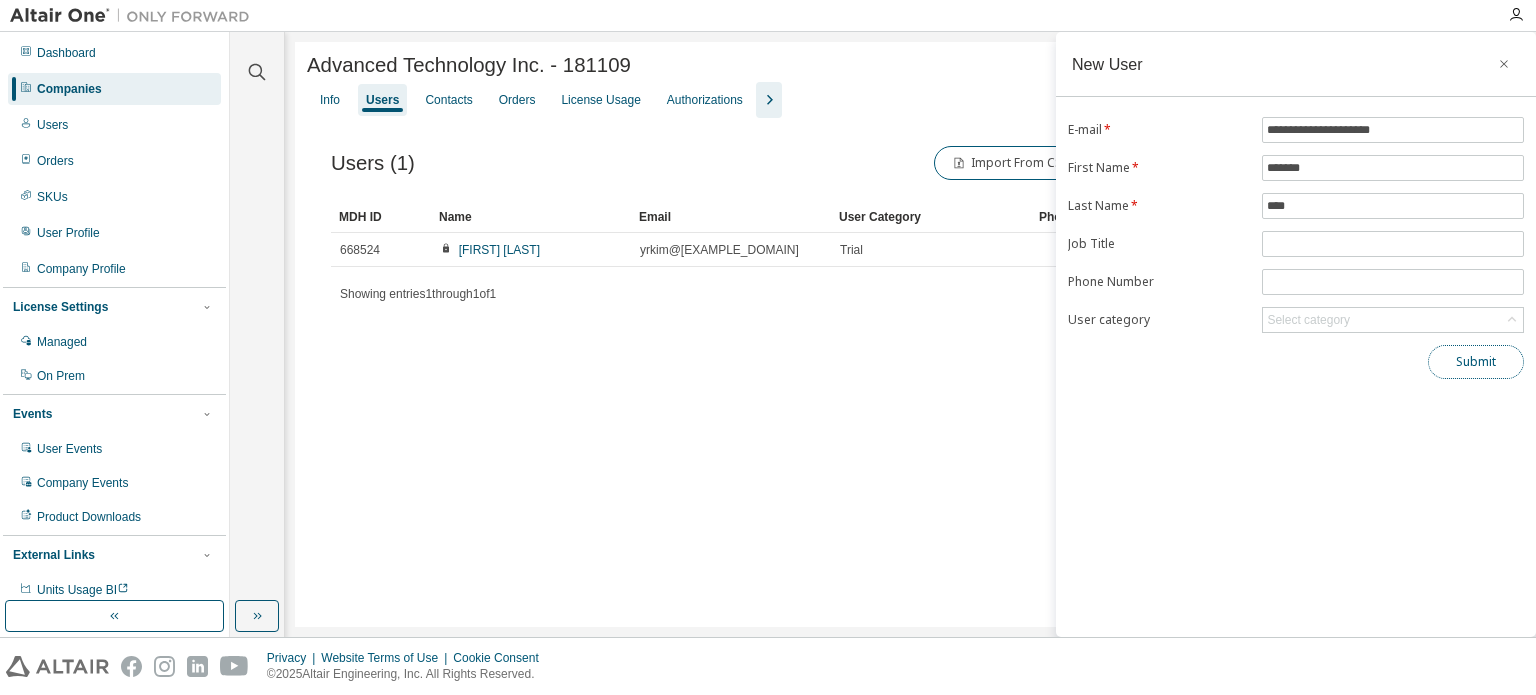 click on "Submit" at bounding box center [1476, 362] 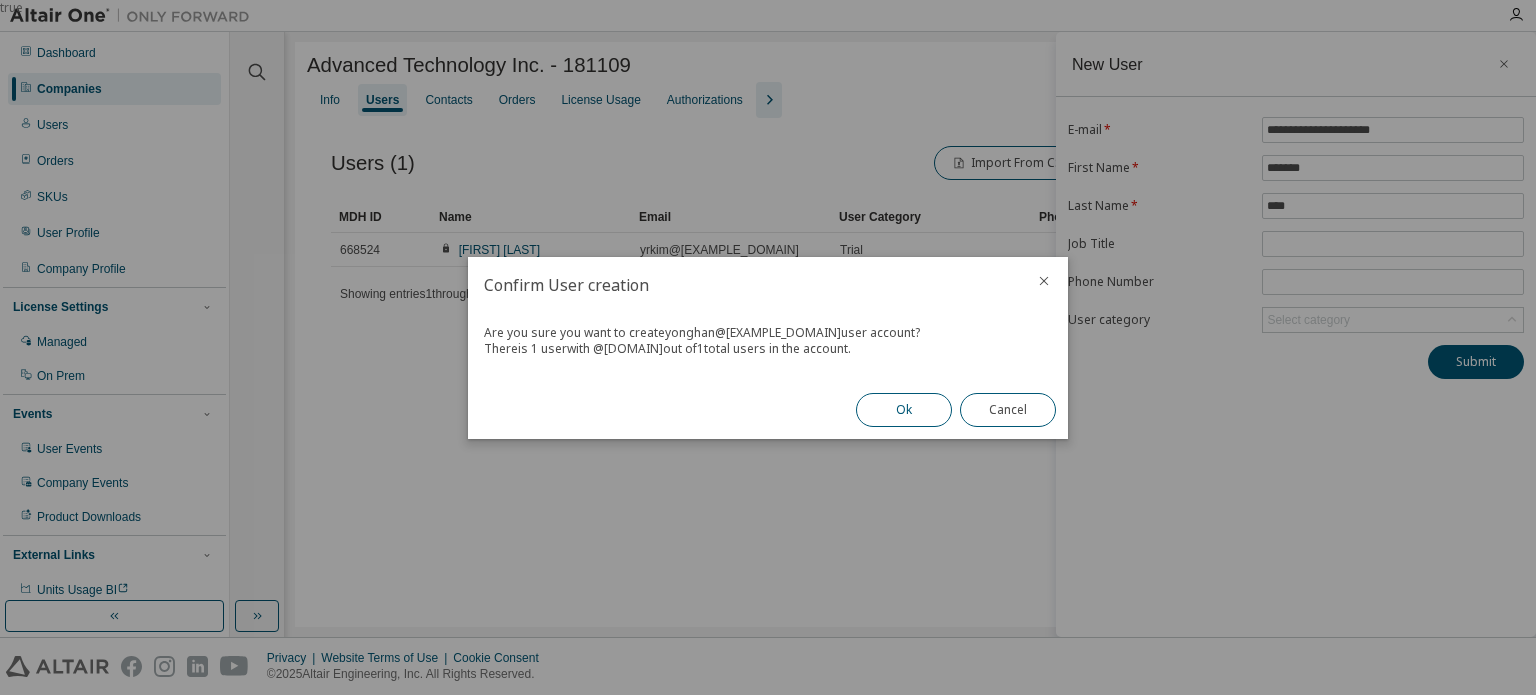 click on "Ok" at bounding box center (904, 410) 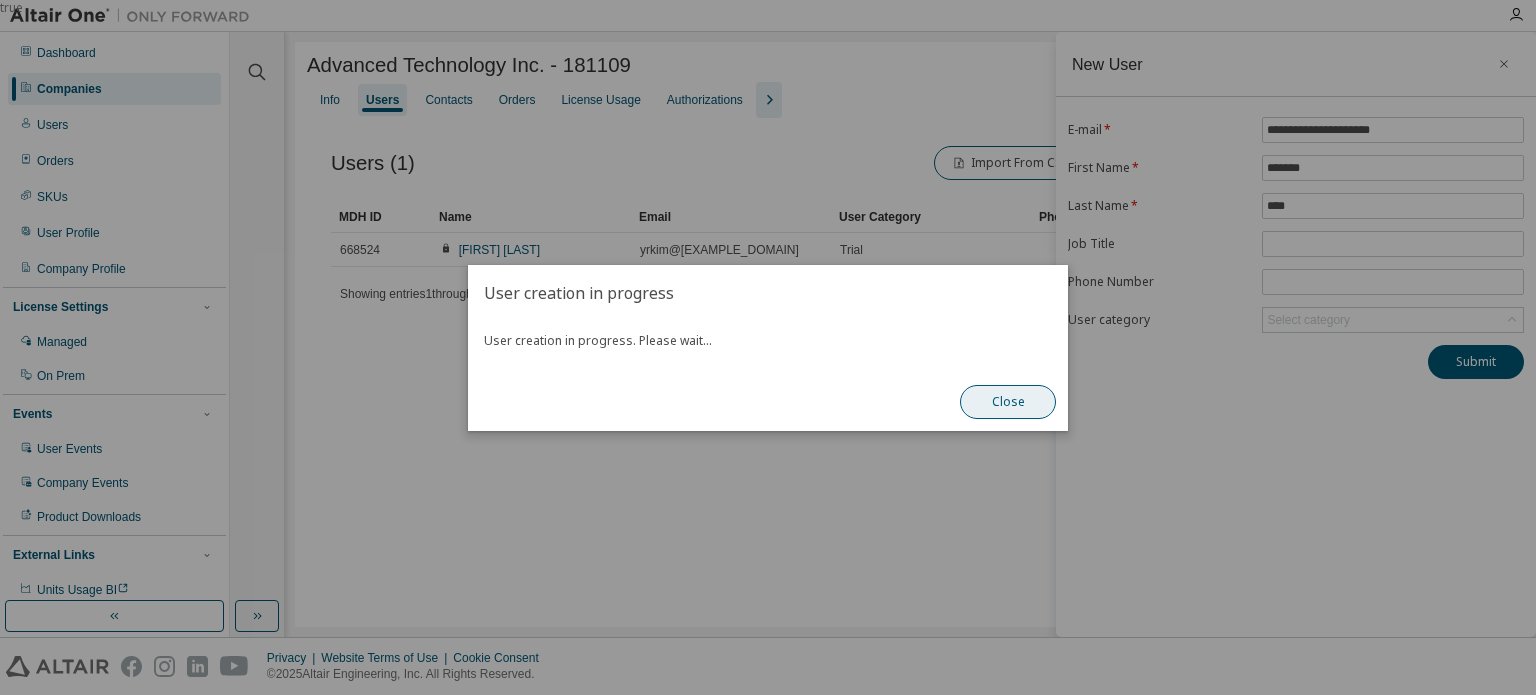 click on "Close" at bounding box center (1008, 402) 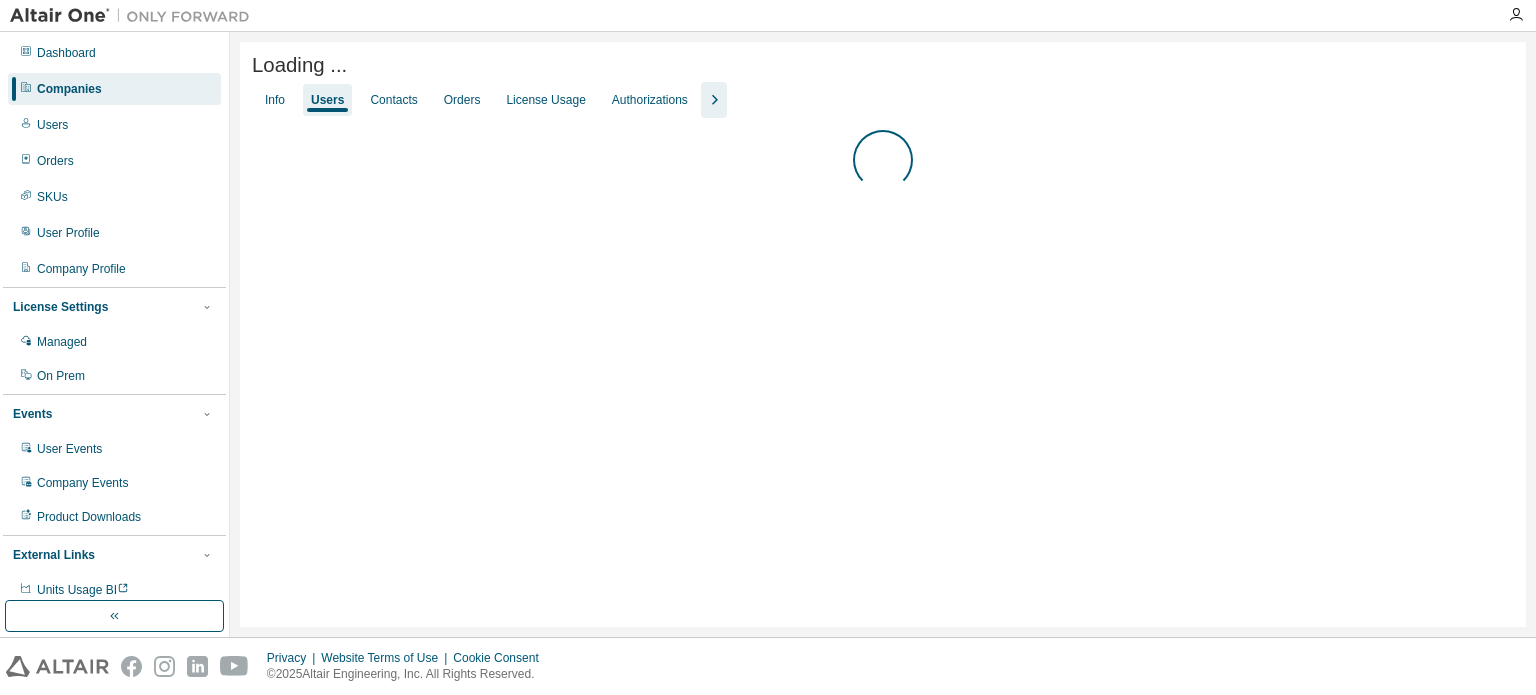 scroll, scrollTop: 0, scrollLeft: 0, axis: both 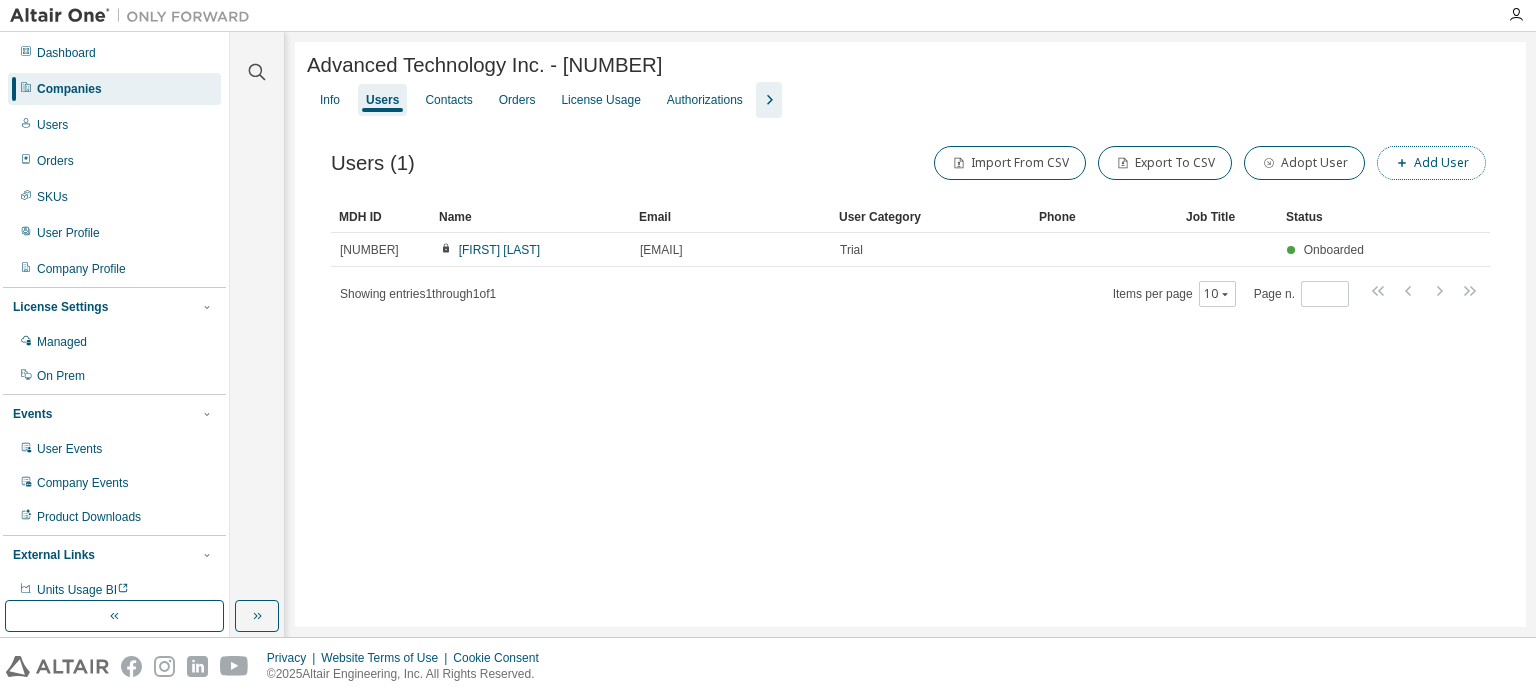 click on "Add User" at bounding box center (1431, 163) 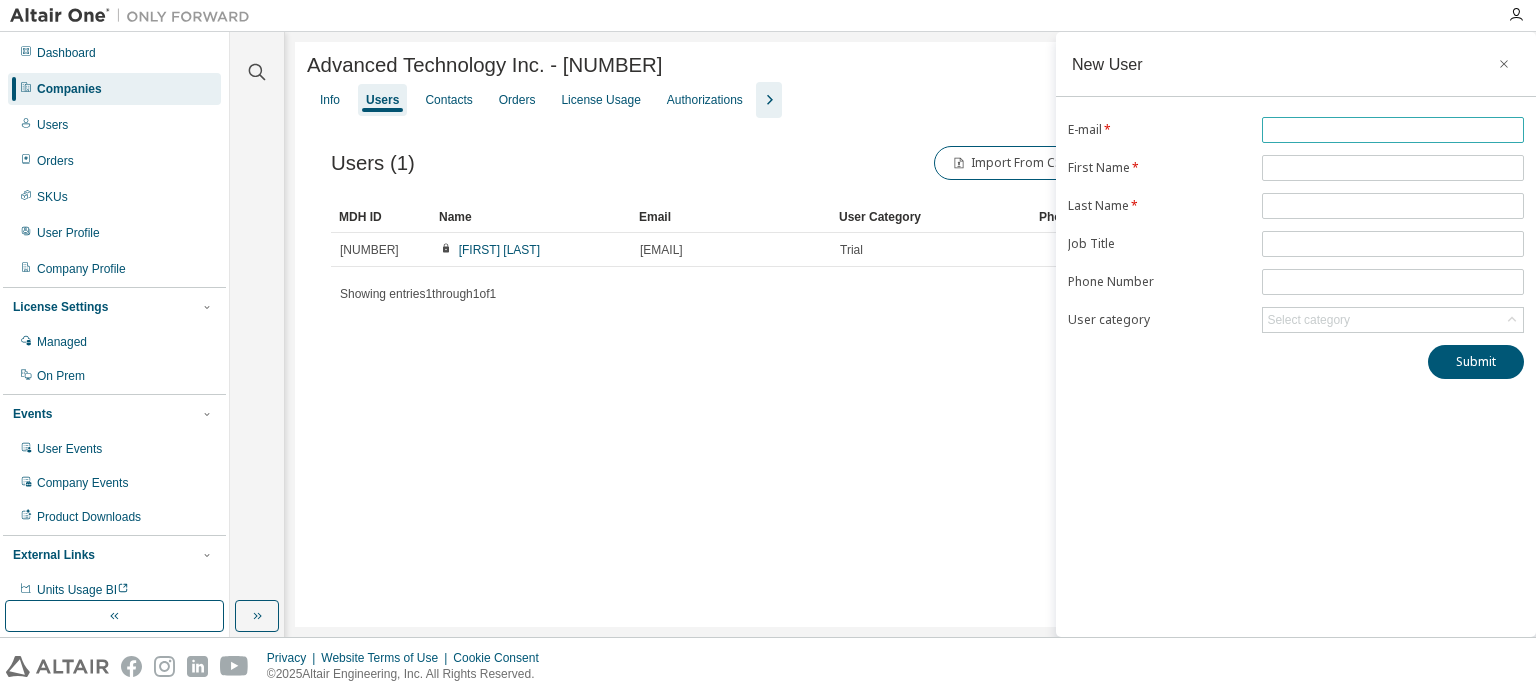click at bounding box center (1393, 130) 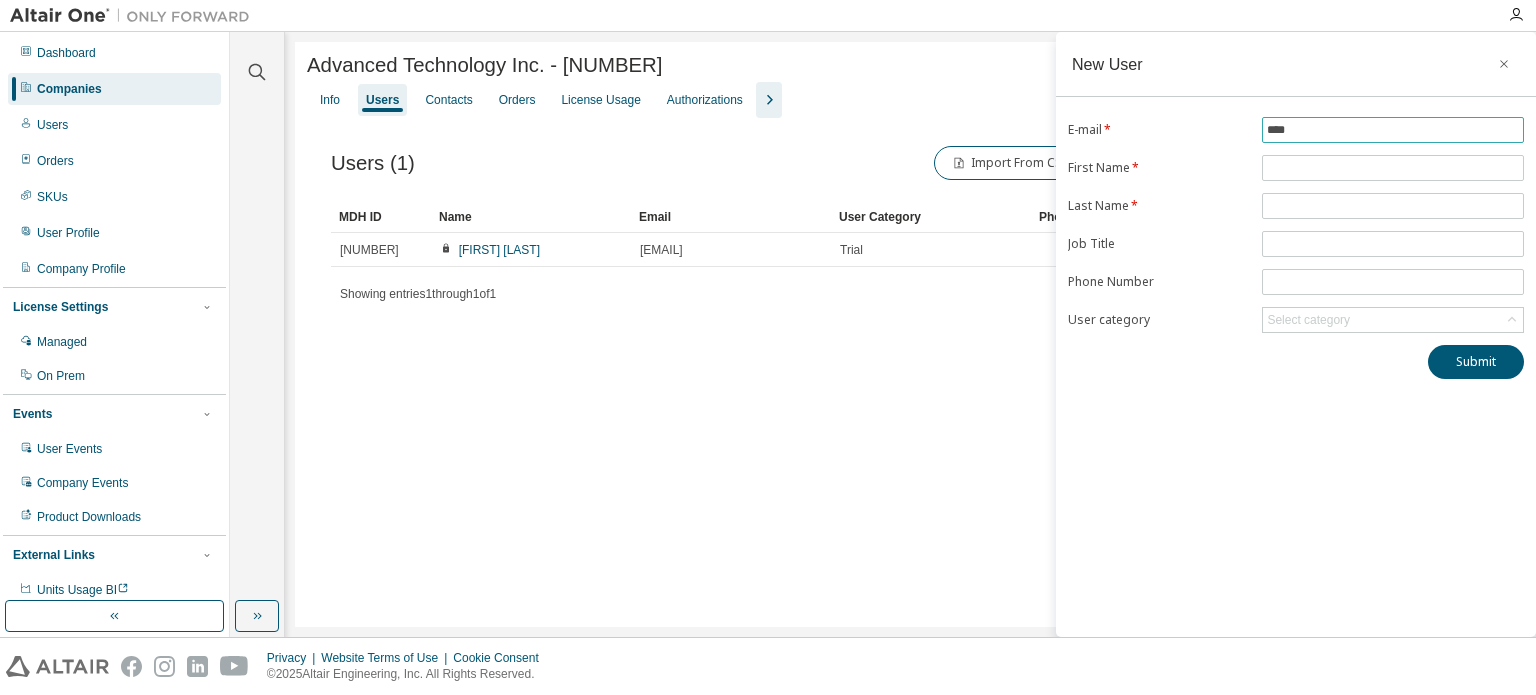 drag, startPoint x: 1324, startPoint y: 130, endPoint x: 1215, endPoint y: 130, distance: 109 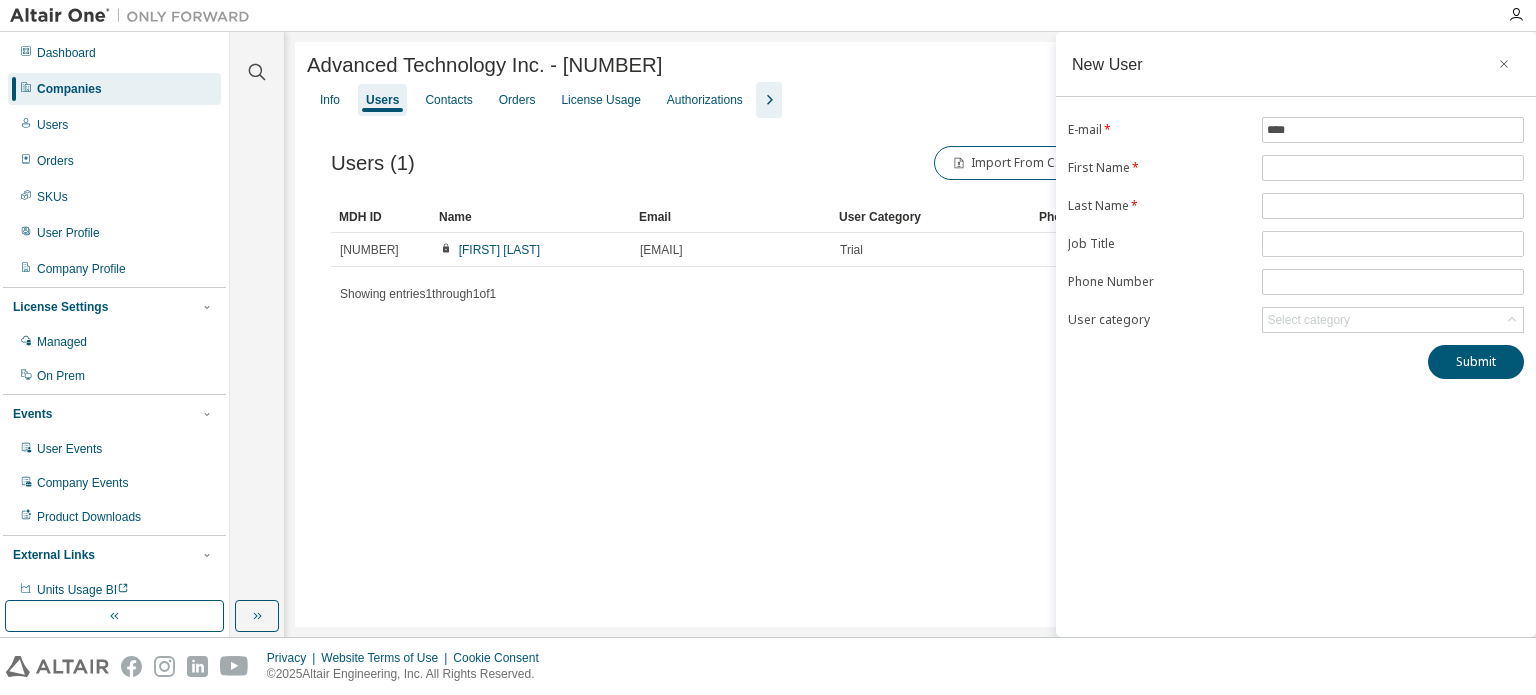 click on "New User E-mail * *** First Name * Last Name * Job Title Phone Number User category Select category Submit" at bounding box center [1296, 334] 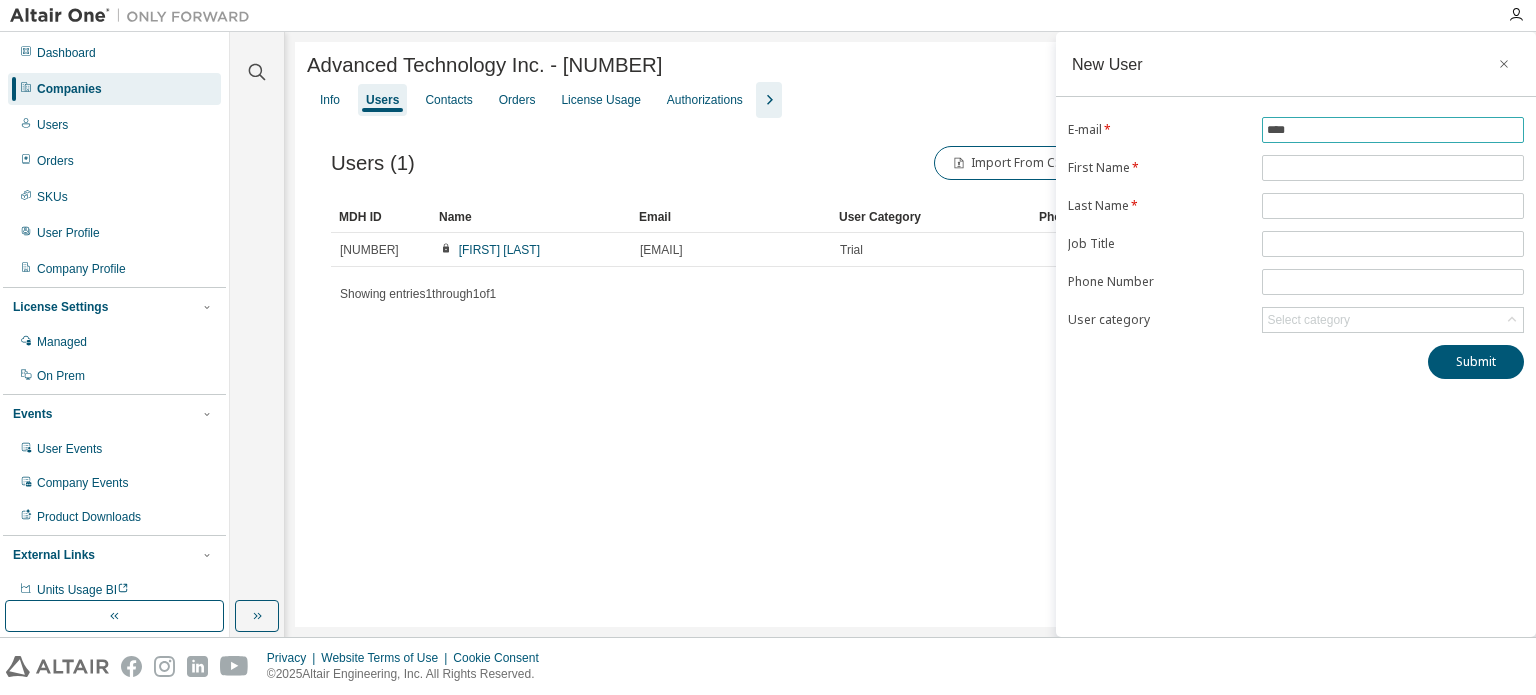 click on "***" at bounding box center [1393, 130] 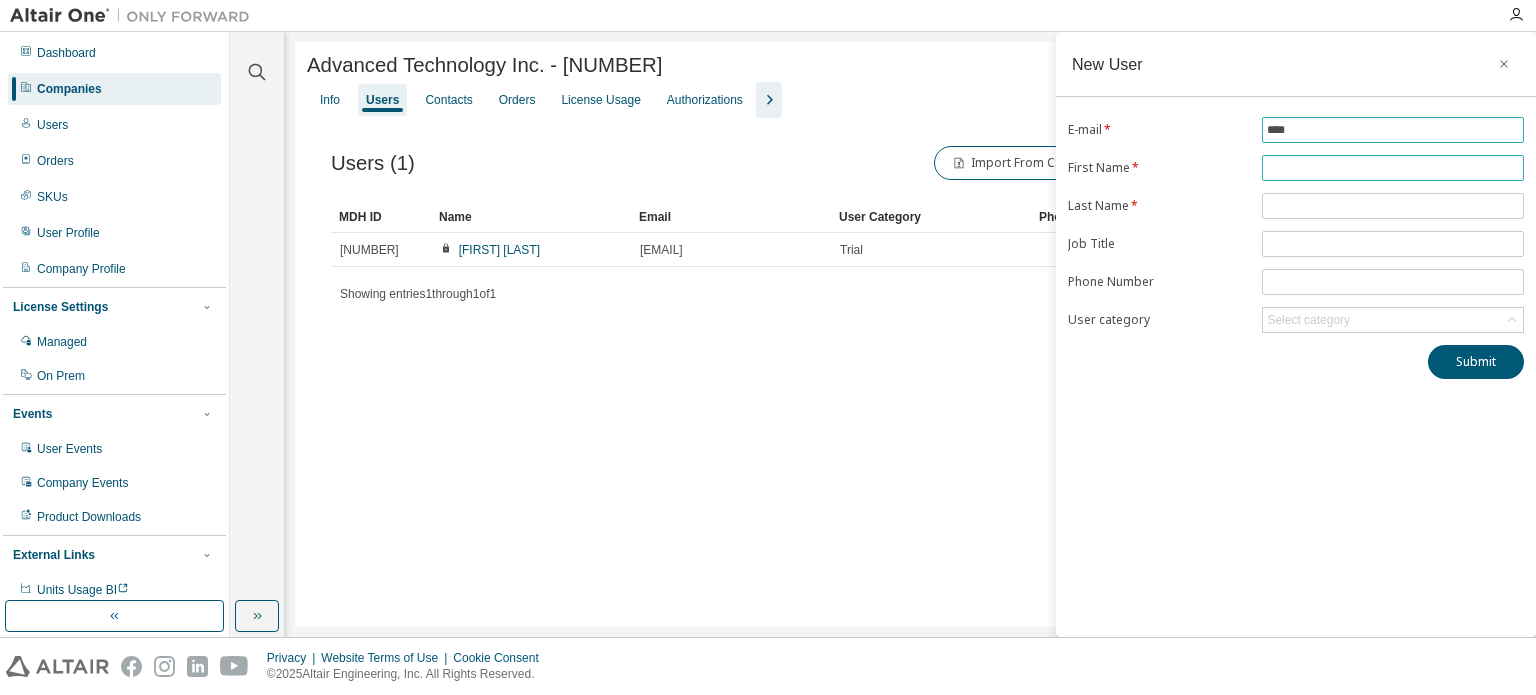 paste on "**********" 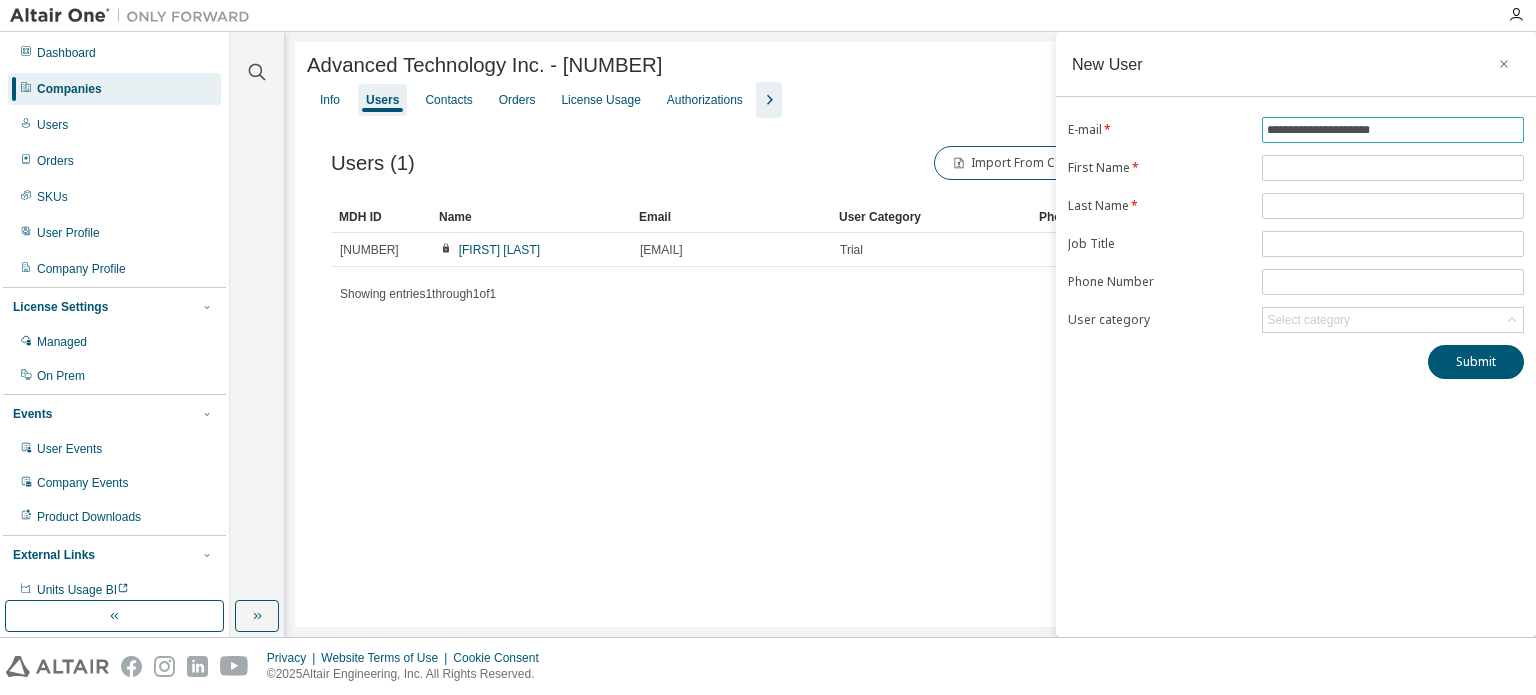 type on "**********" 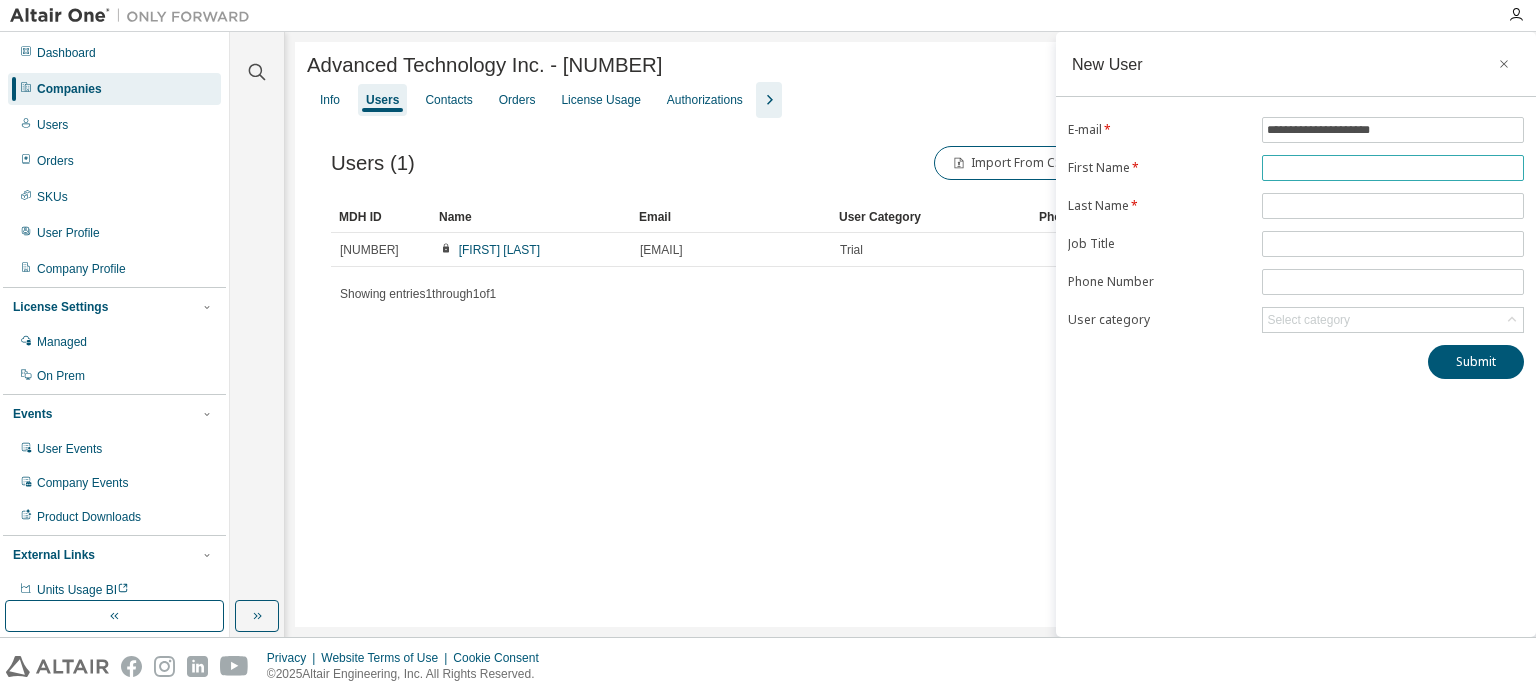 click at bounding box center (1393, 168) 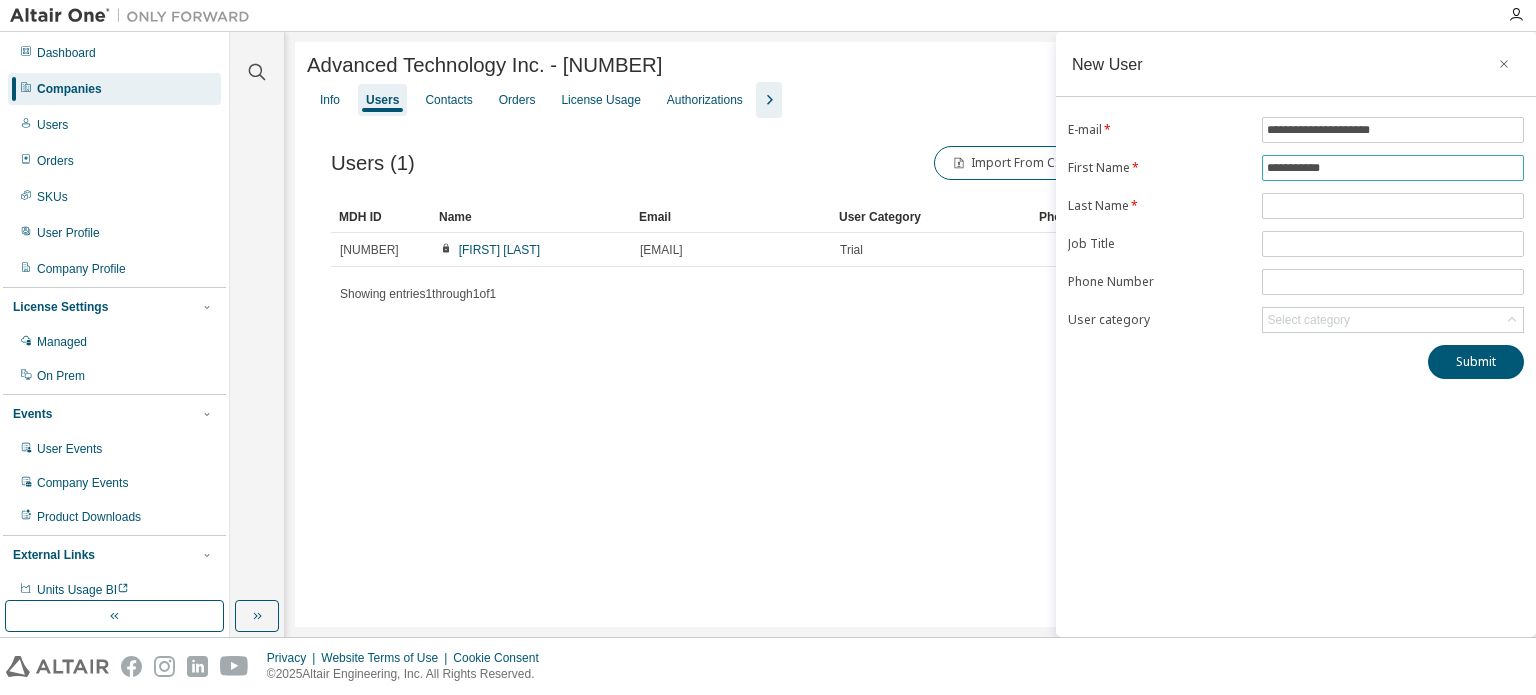 drag, startPoint x: 1330, startPoint y: 164, endPoint x: 1357, endPoint y: 164, distance: 27 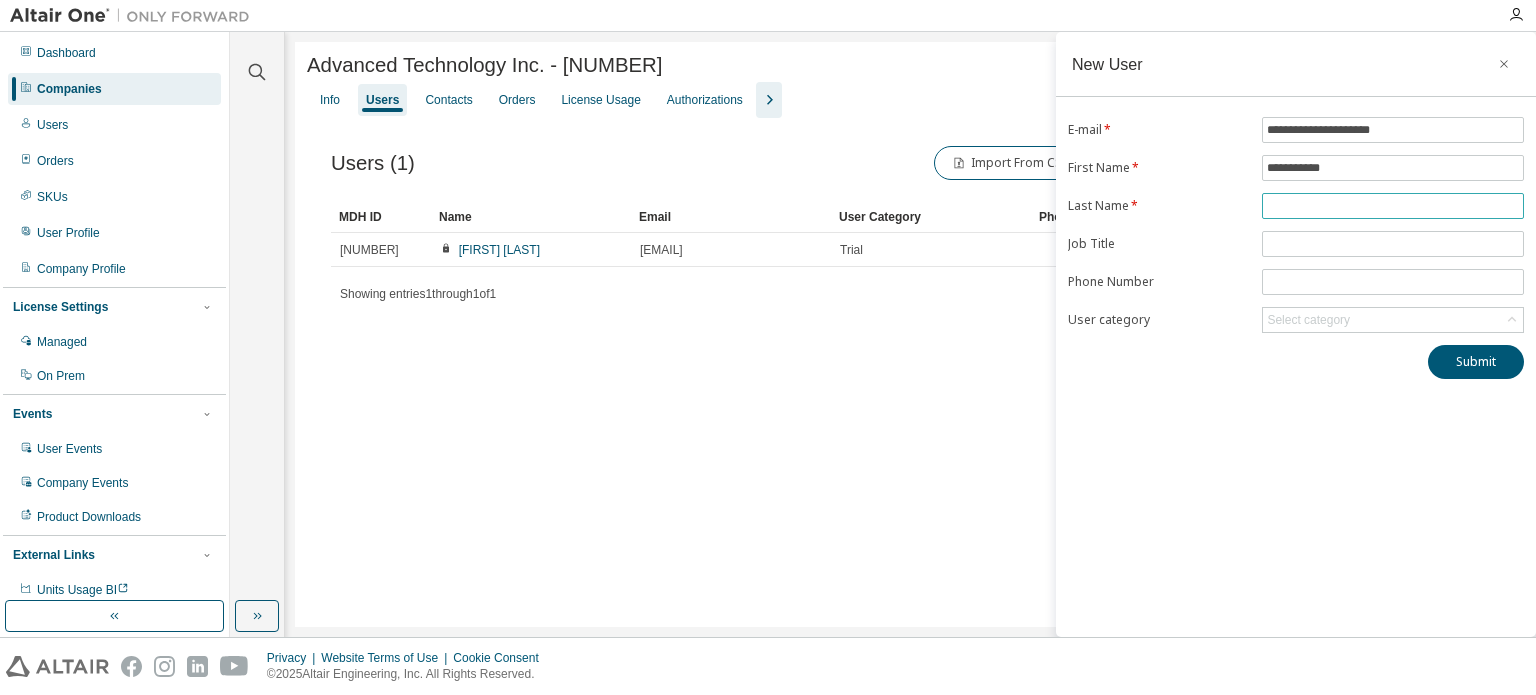 click at bounding box center (1393, 206) 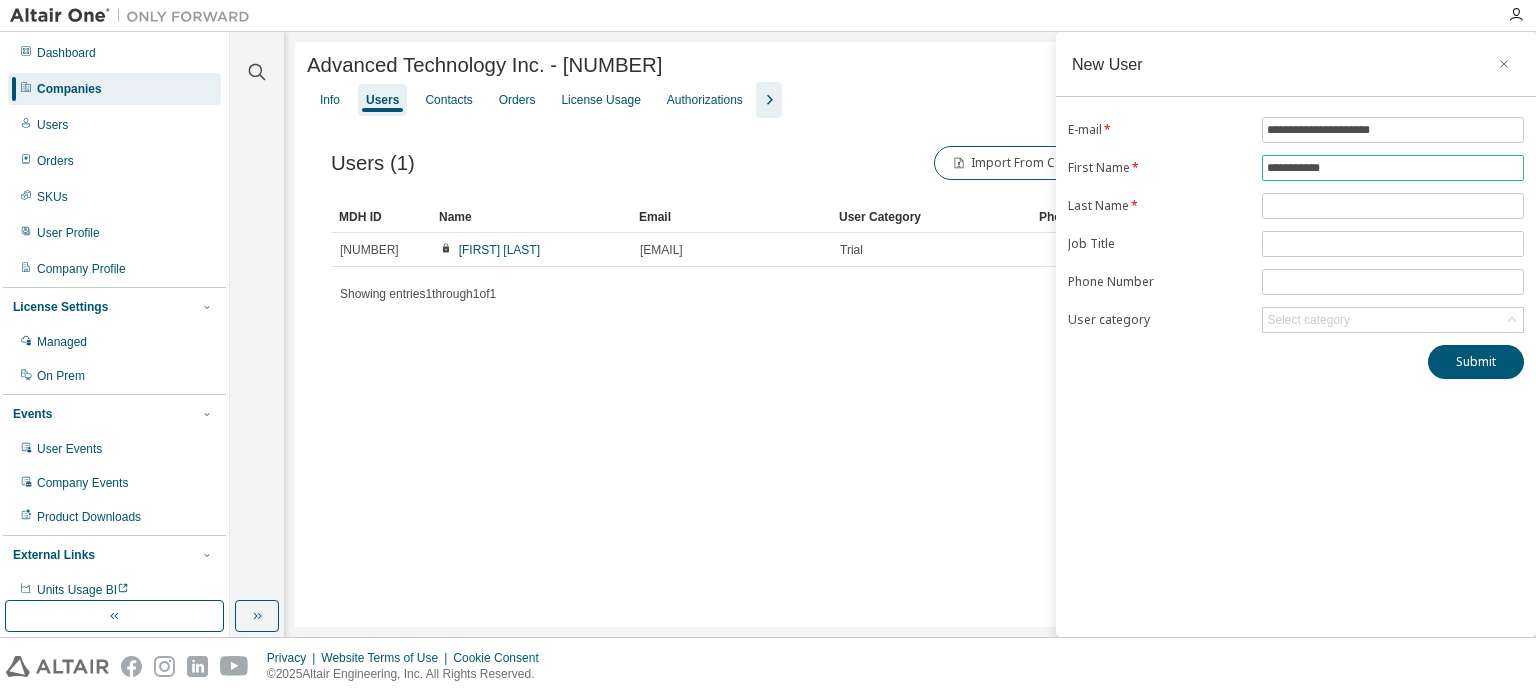 drag, startPoint x: 1318, startPoint y: 163, endPoint x: 1352, endPoint y: 162, distance: 34.0147 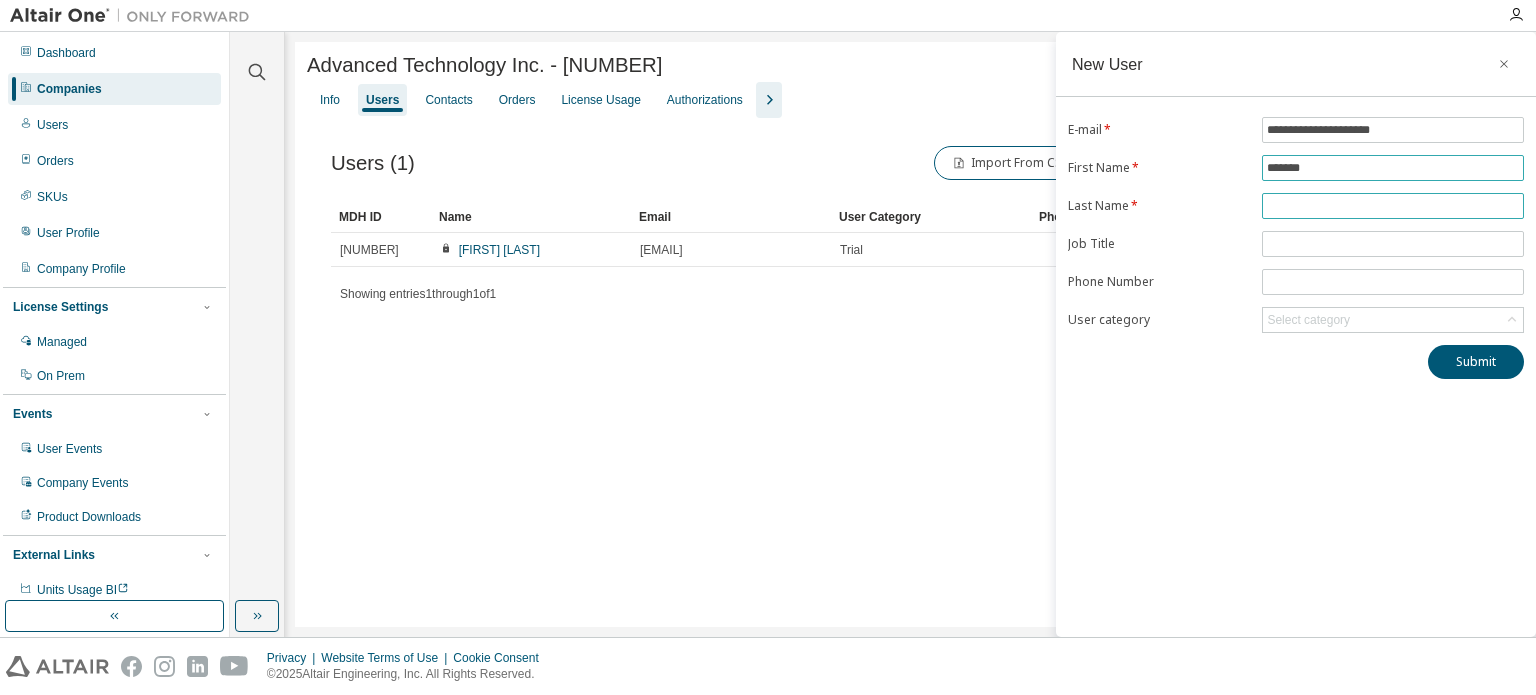 type on "*******" 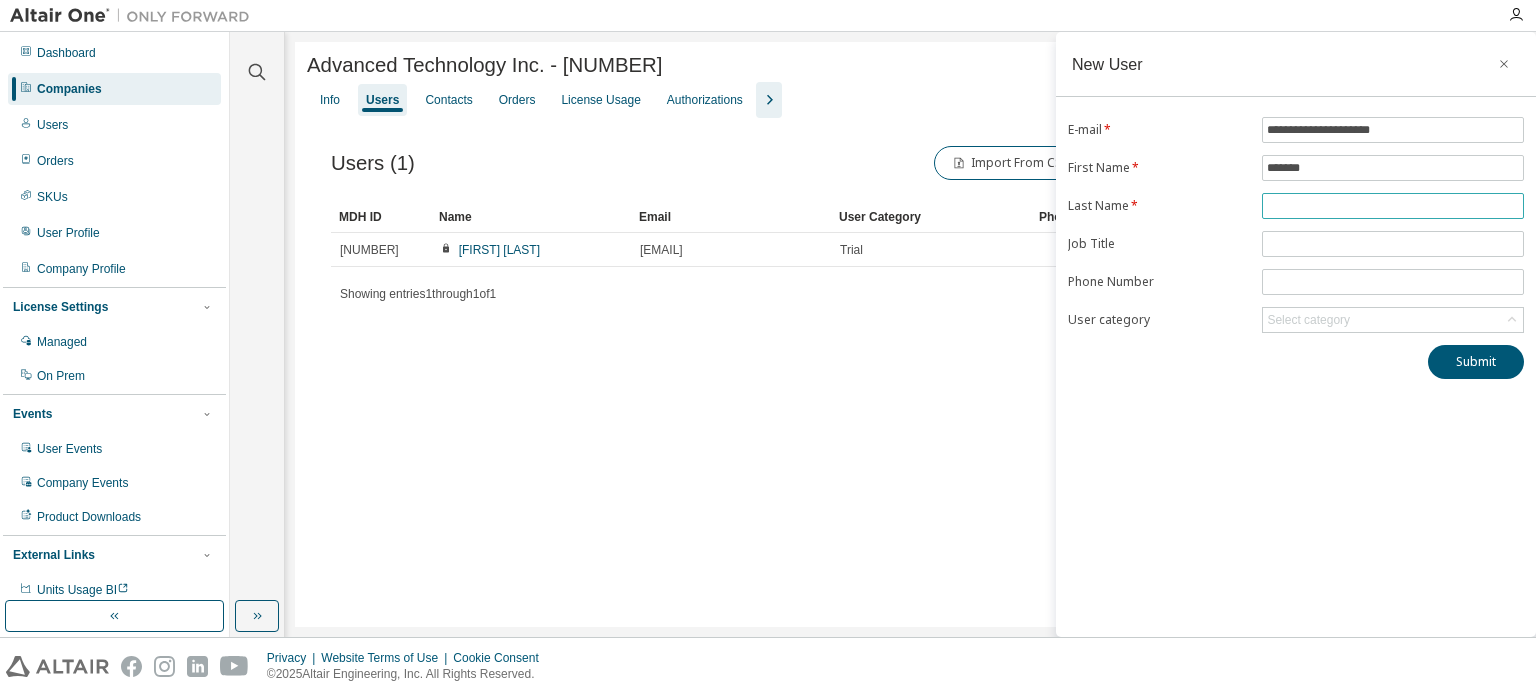 click at bounding box center [1393, 206] 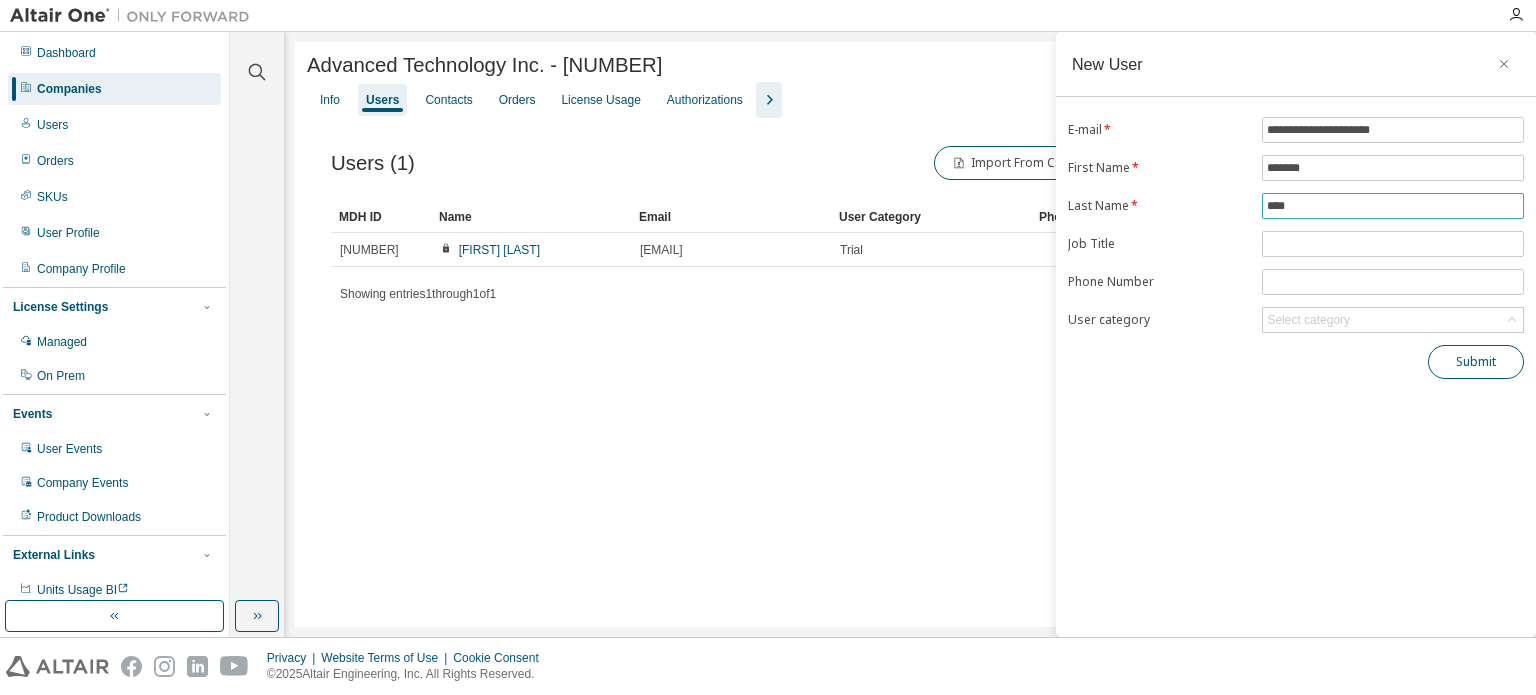 type on "***" 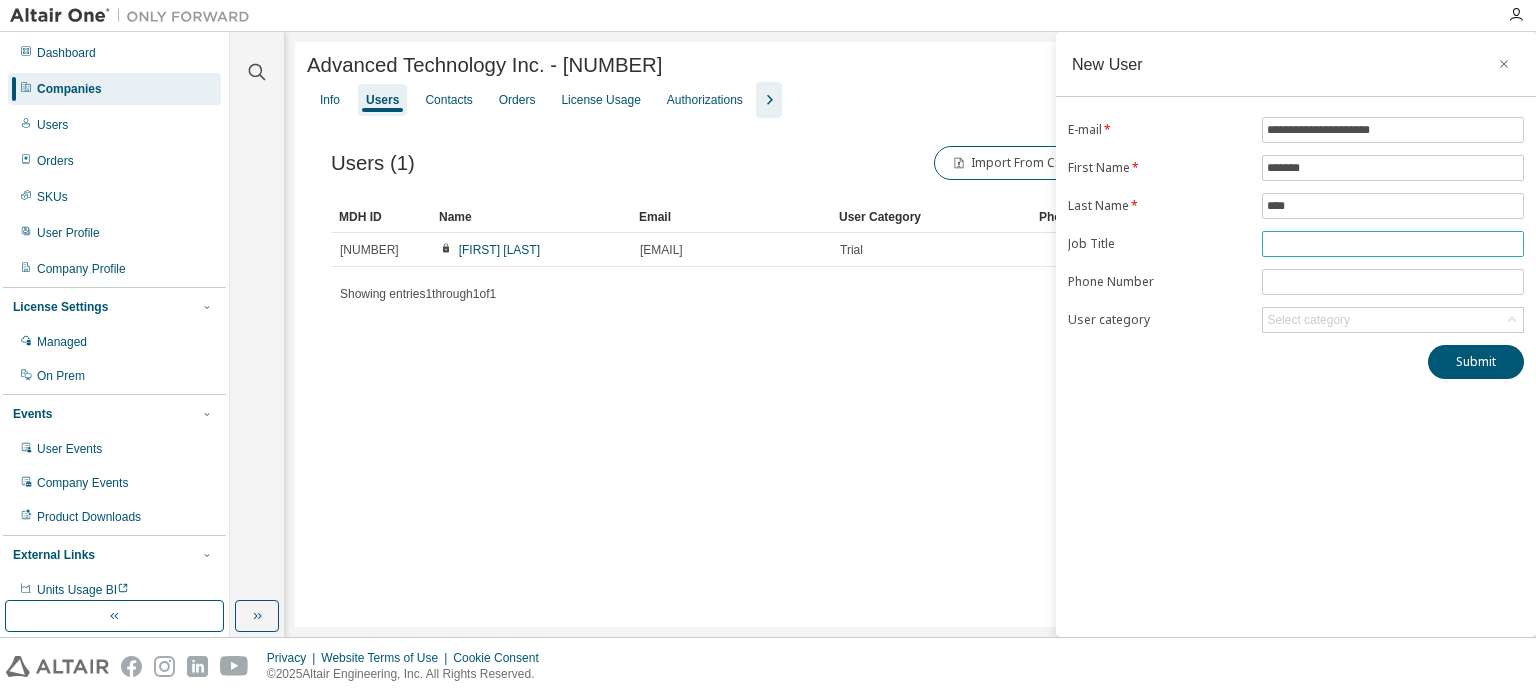 drag, startPoint x: 1276, startPoint y: 228, endPoint x: 1292, endPoint y: 233, distance: 16.763054 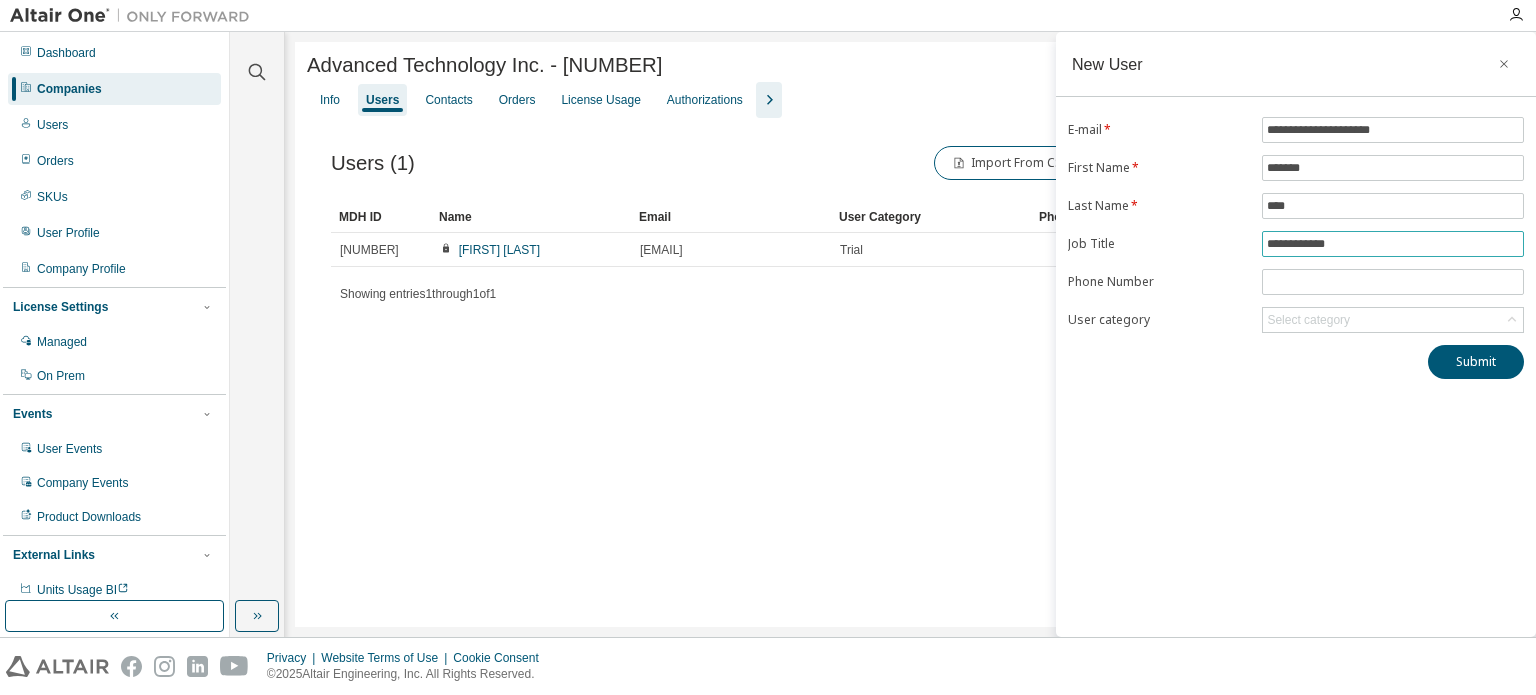 click on "**********" at bounding box center (1393, 244) 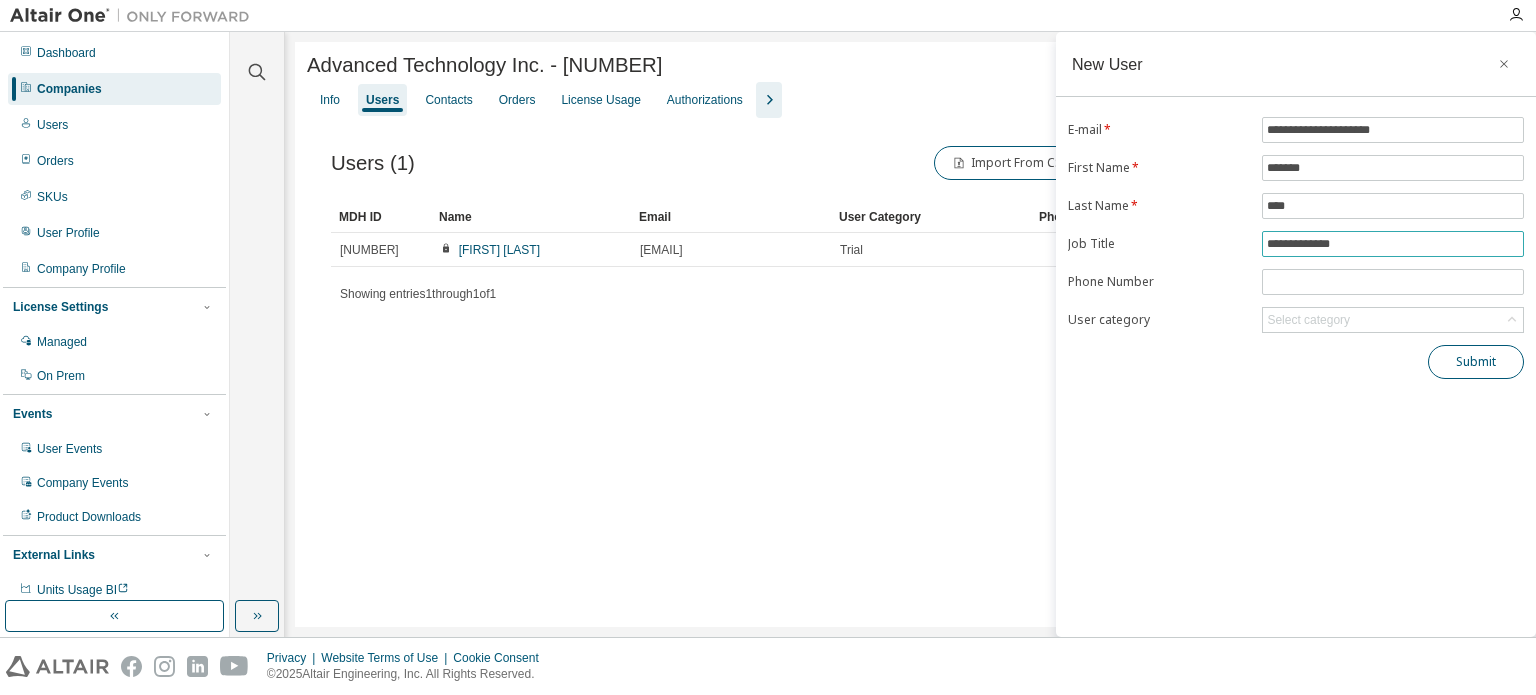 type on "**********" 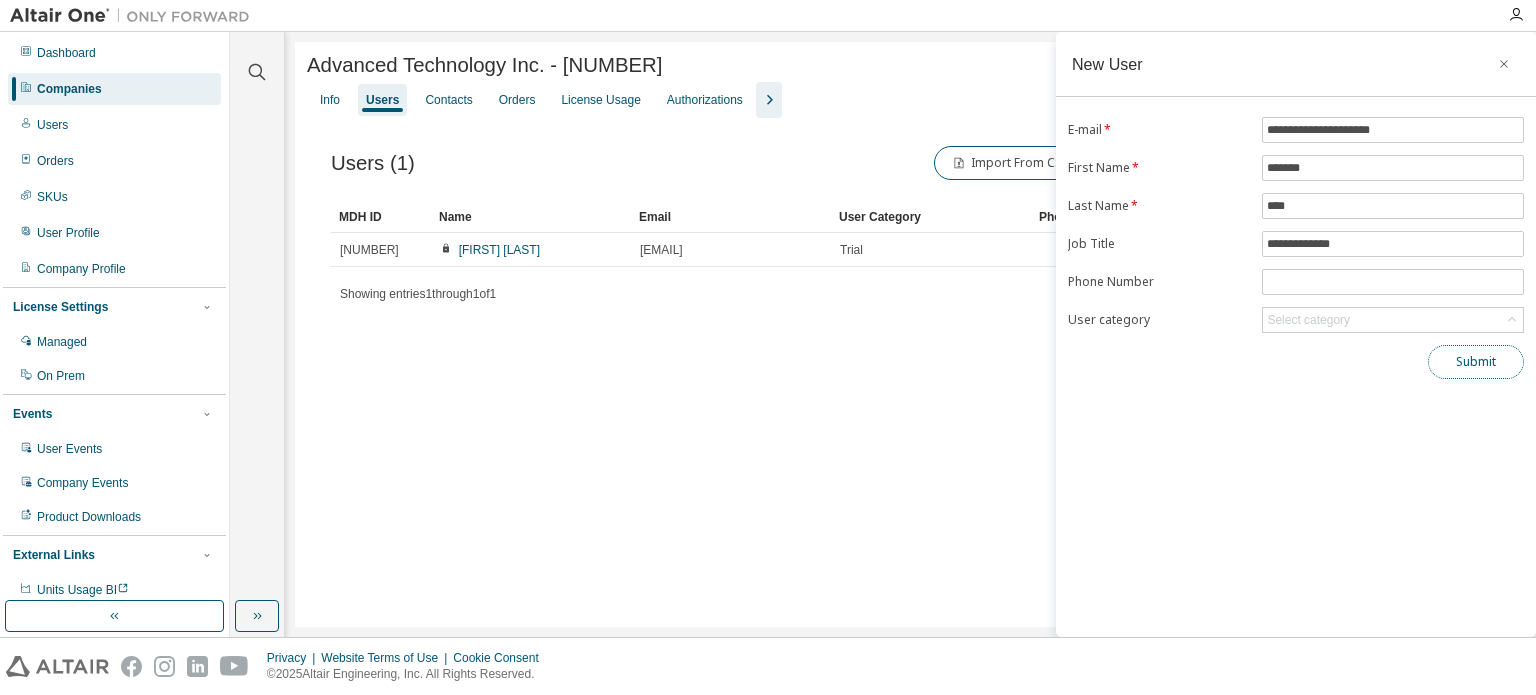 click on "Submit" at bounding box center (1476, 362) 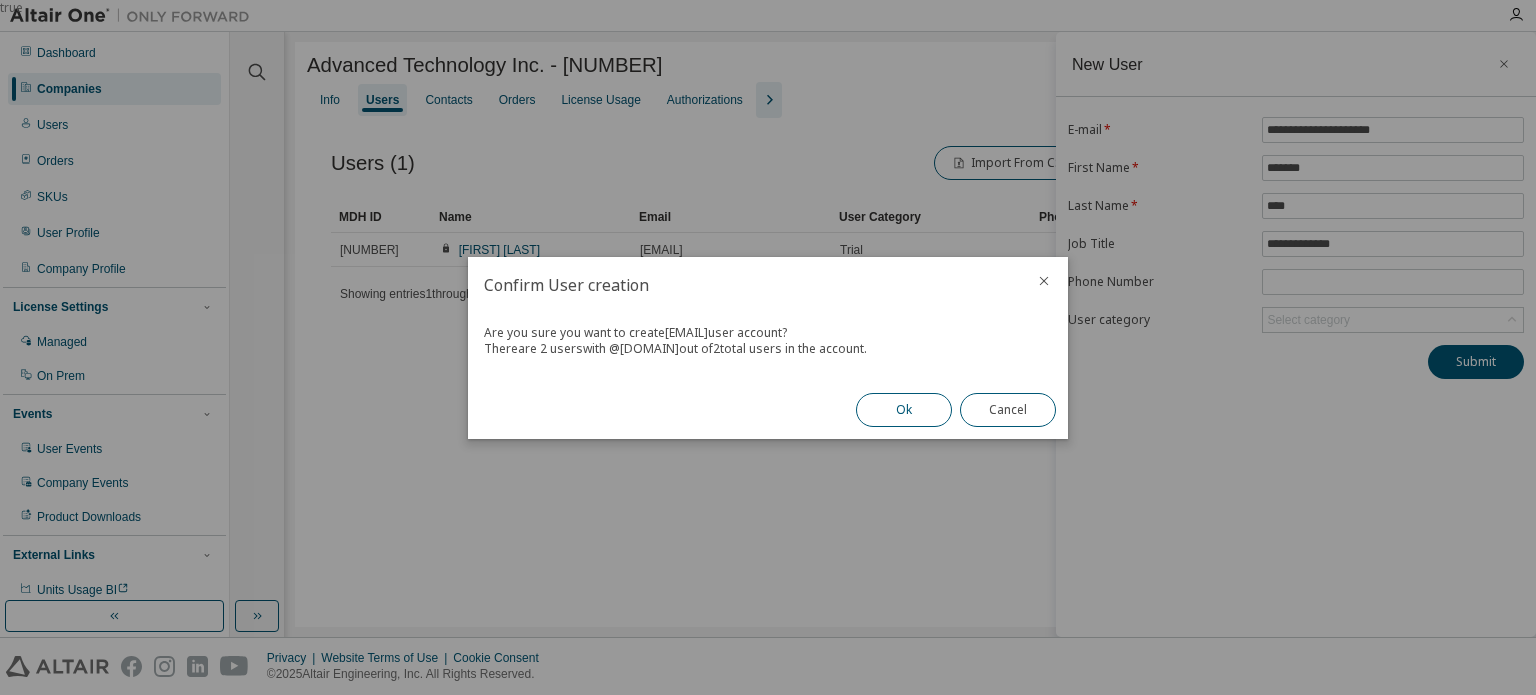 click on "Ok" at bounding box center (904, 410) 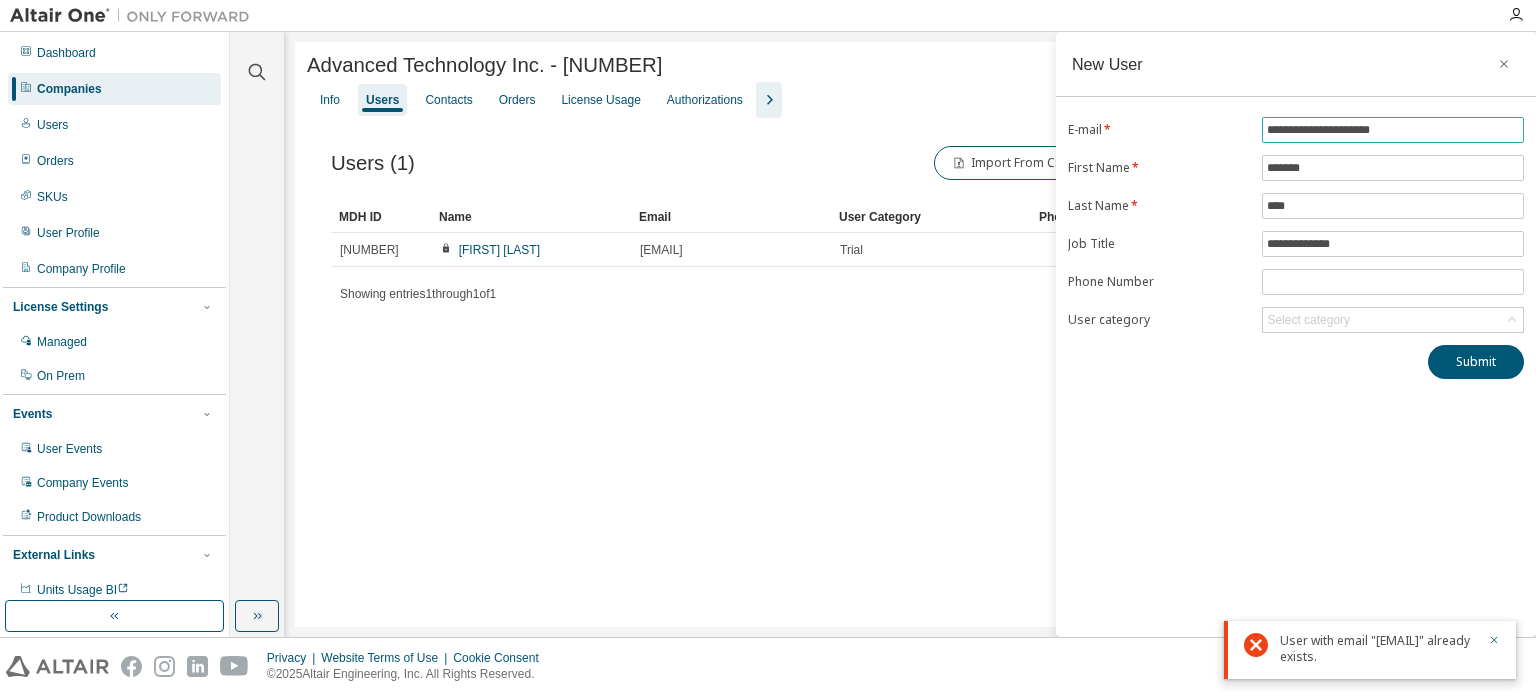 drag, startPoint x: 1414, startPoint y: 133, endPoint x: 1208, endPoint y: 123, distance: 206.24257 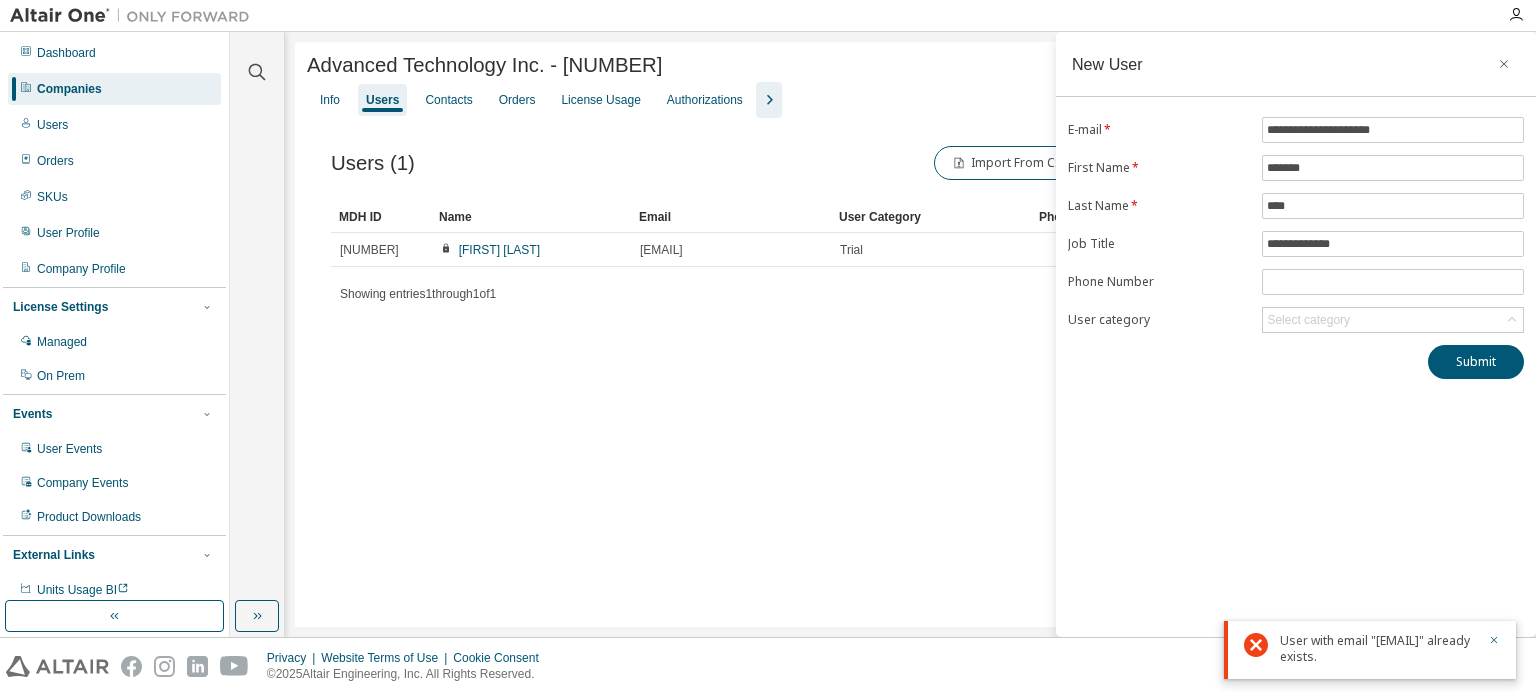 click on "Advanced Technology Inc. - 181109 Clear Load Save Save As Field Operator Value Select filter Select operand Add criteria Search Info Users Contacts Orders License Usage Authorizations Users (1) Import From CSV Export To CSV Adopt User Add User Clear Load Save Save As Field Operator Value Select filter Select operand Add criteria Search MDH ID Name Email User Category Phone Job Title Status 668524    yeri kim yrkim@ati2000.co.kr Trial Onboarded Showing entries  1  through  1  of  1 Items per page 10 Page n. *" at bounding box center (910, 334) 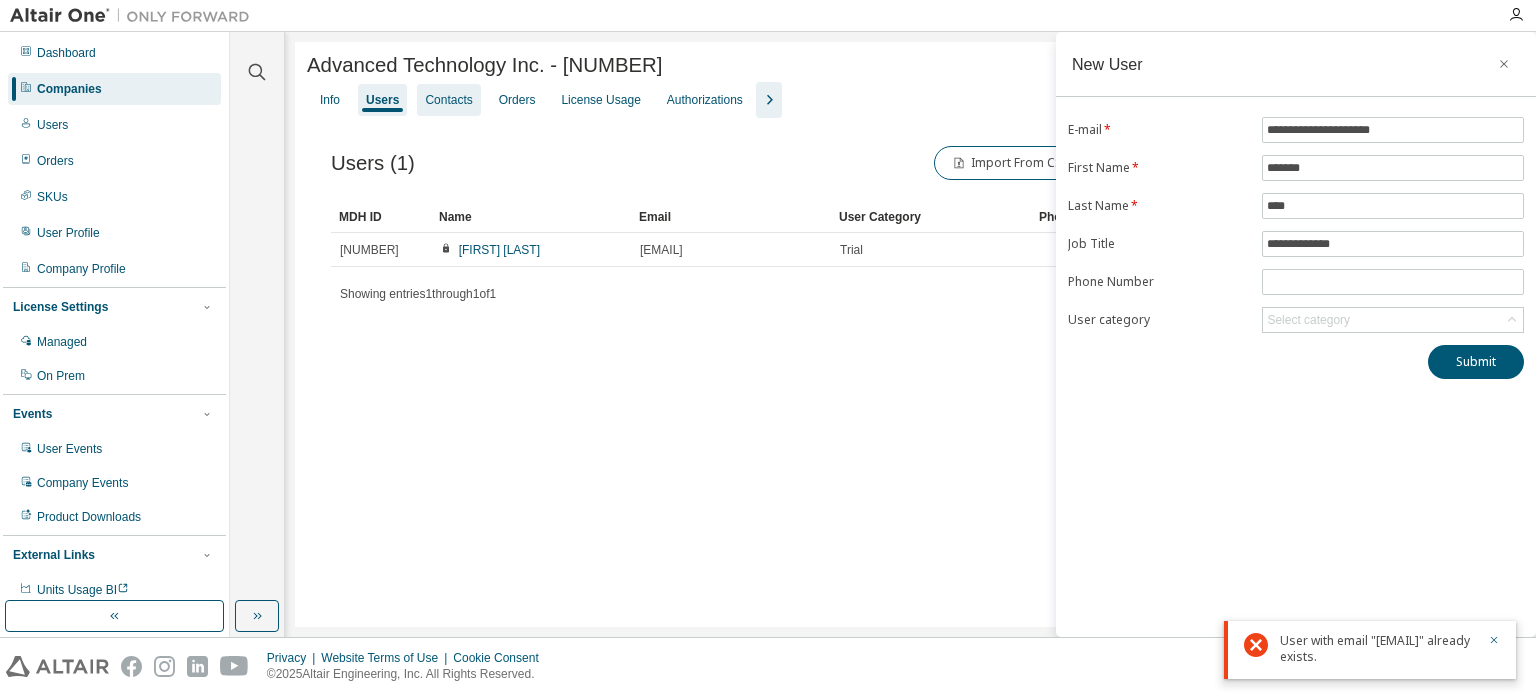 click on "Contacts" at bounding box center (448, 100) 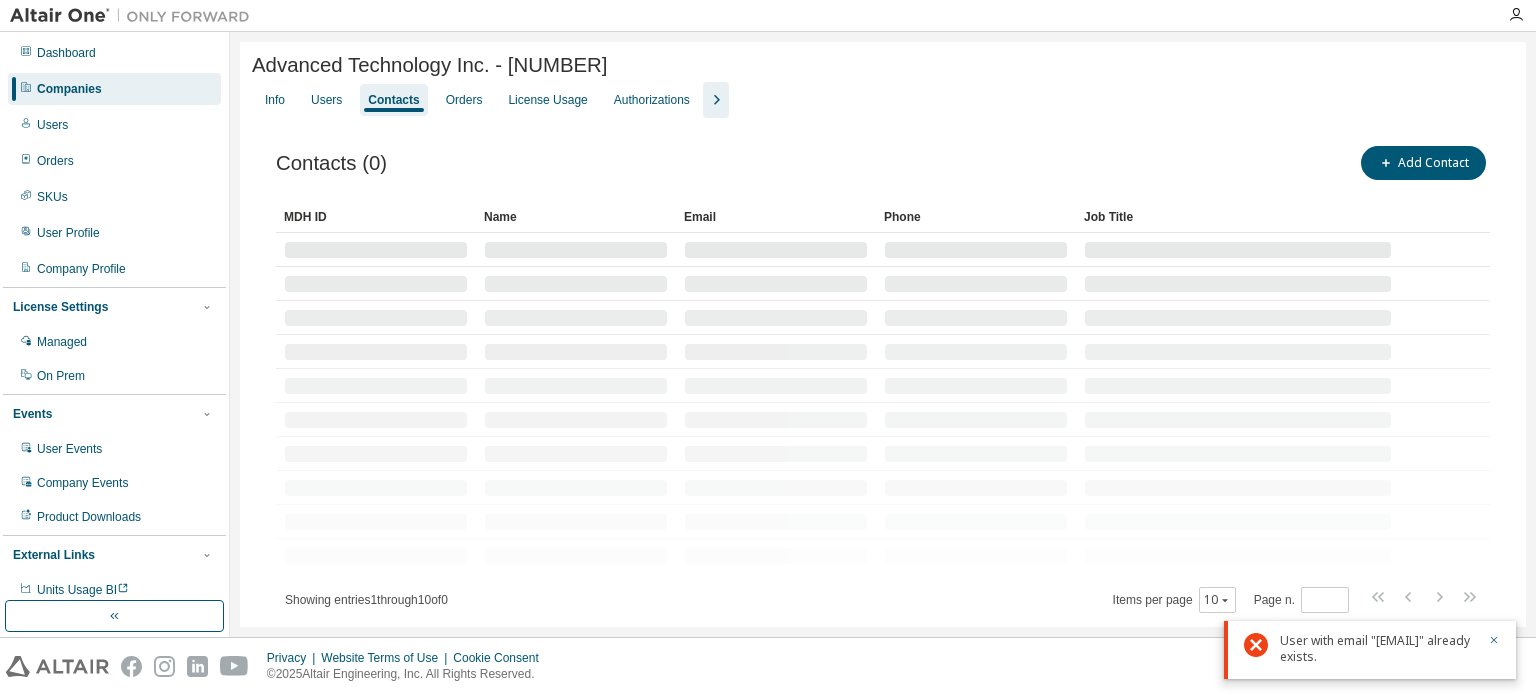 click on "Contacts" at bounding box center [393, 100] 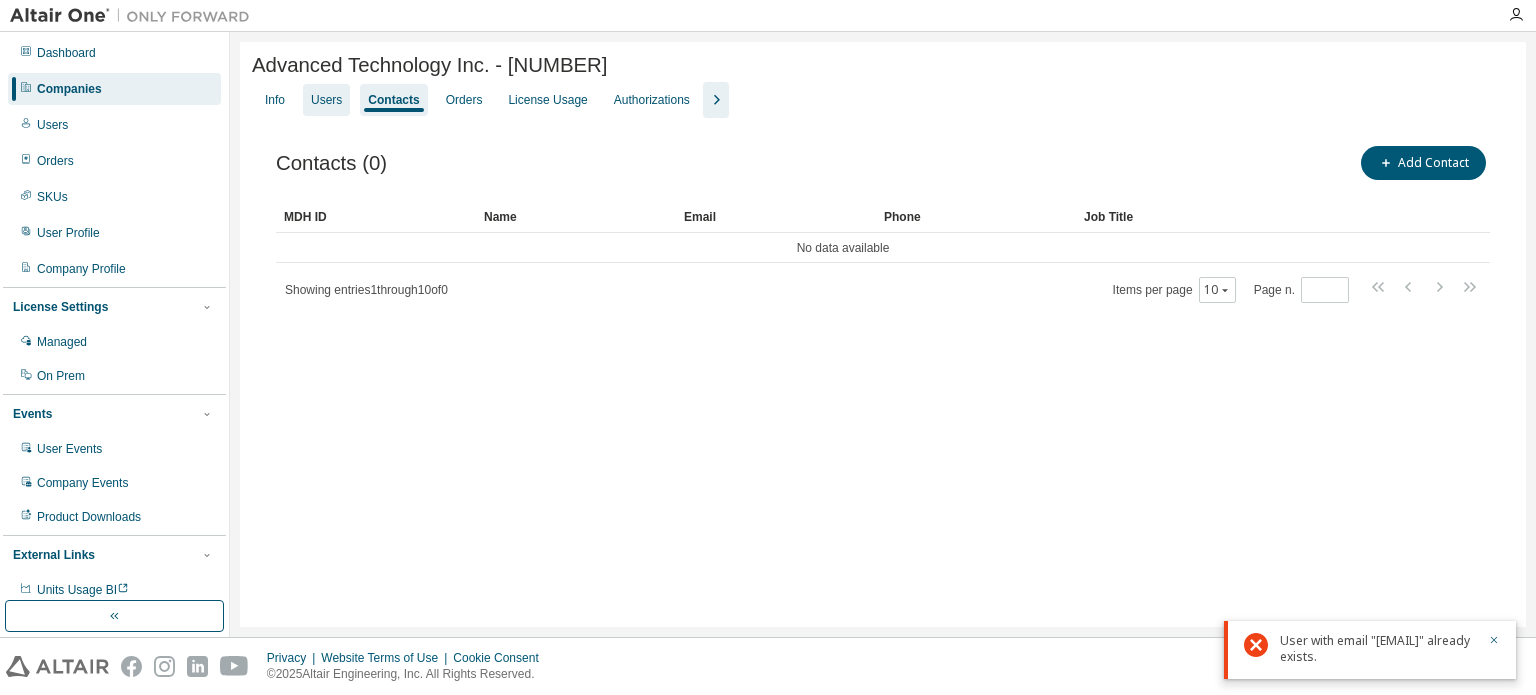 click on "Users" at bounding box center [326, 100] 